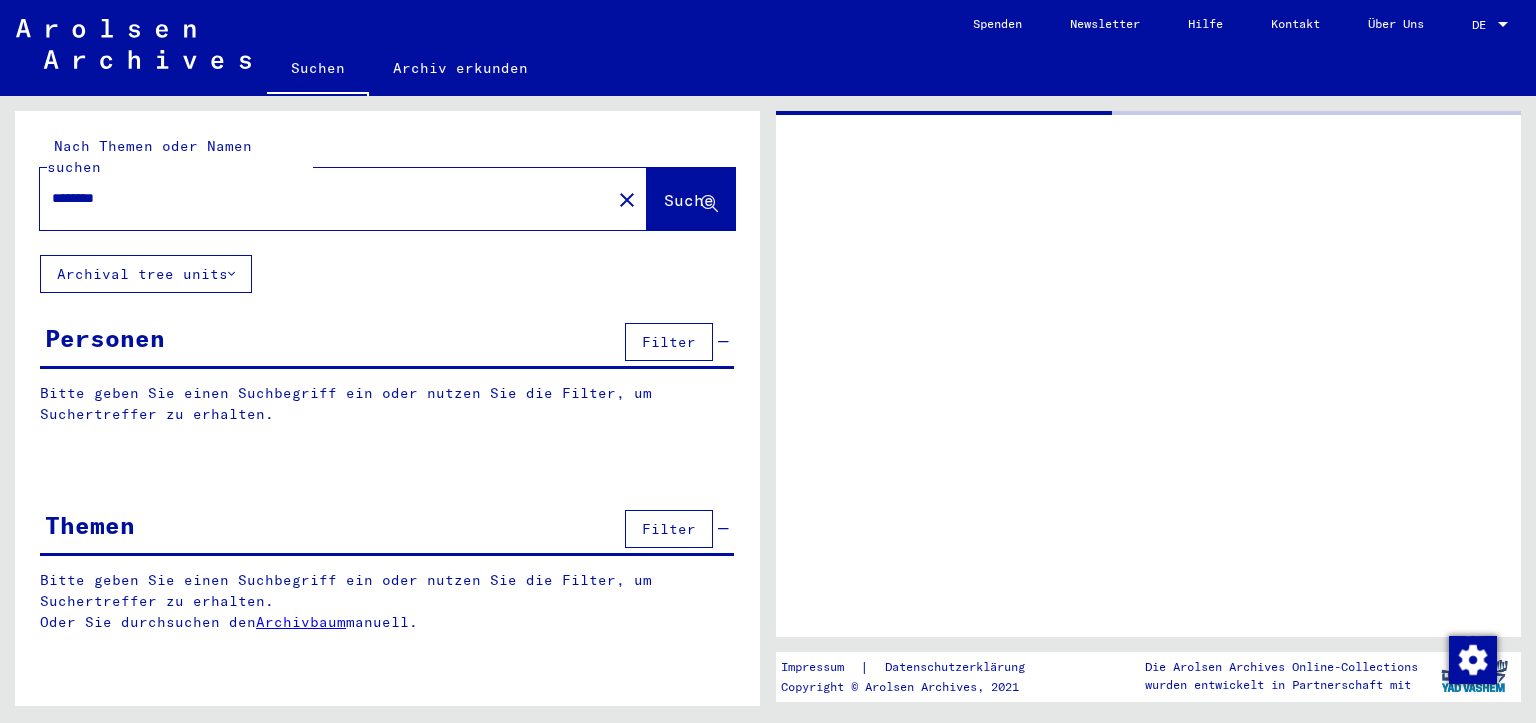 scroll, scrollTop: 0, scrollLeft: 0, axis: both 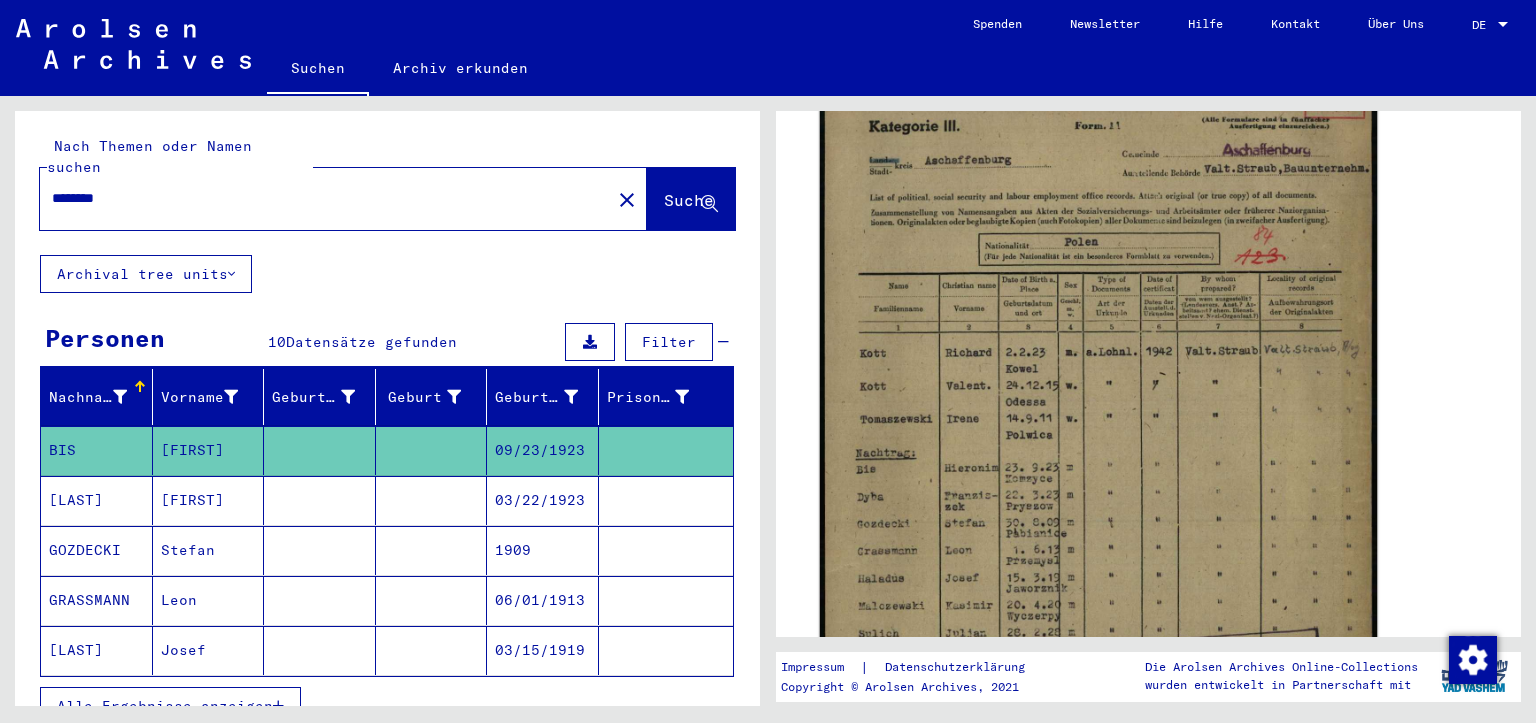 click 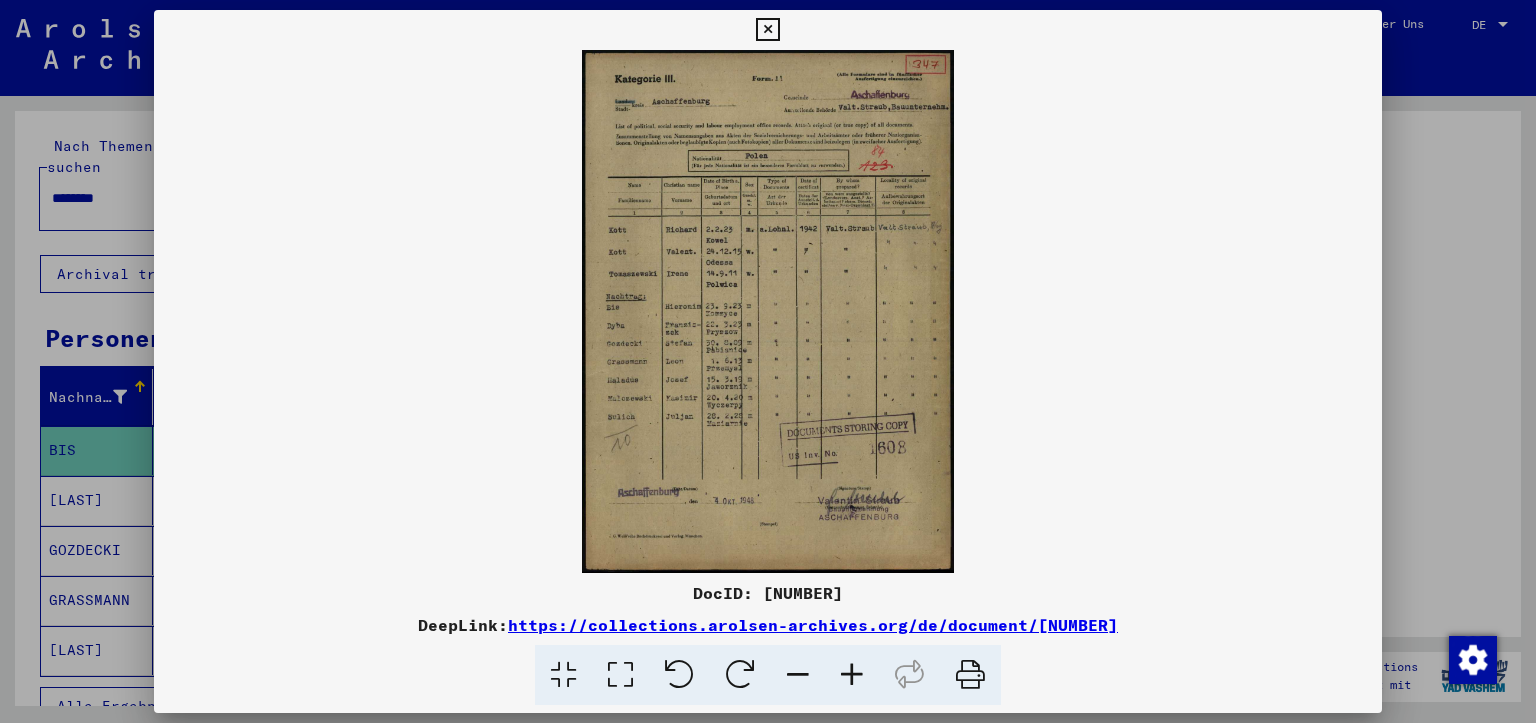 click at bounding box center (768, 311) 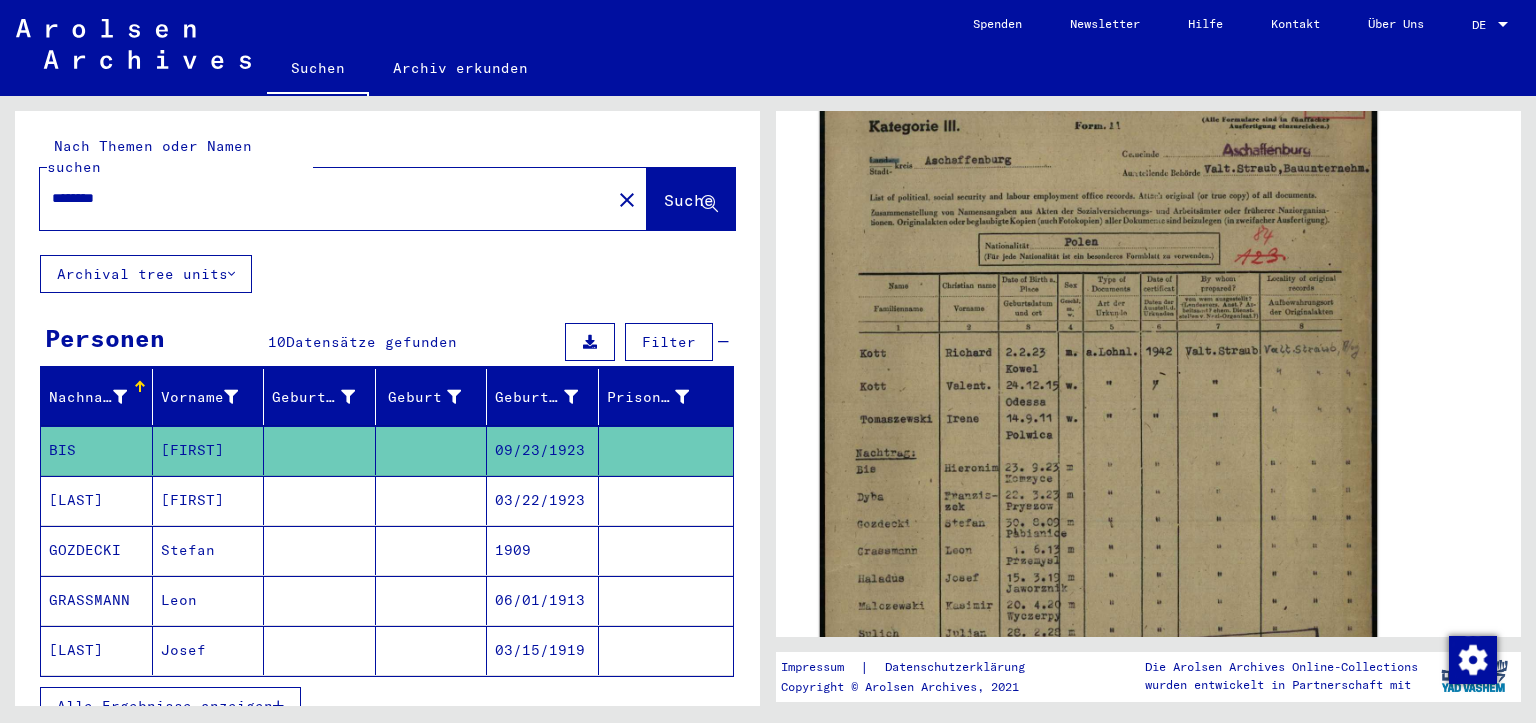 scroll, scrollTop: 500, scrollLeft: 0, axis: vertical 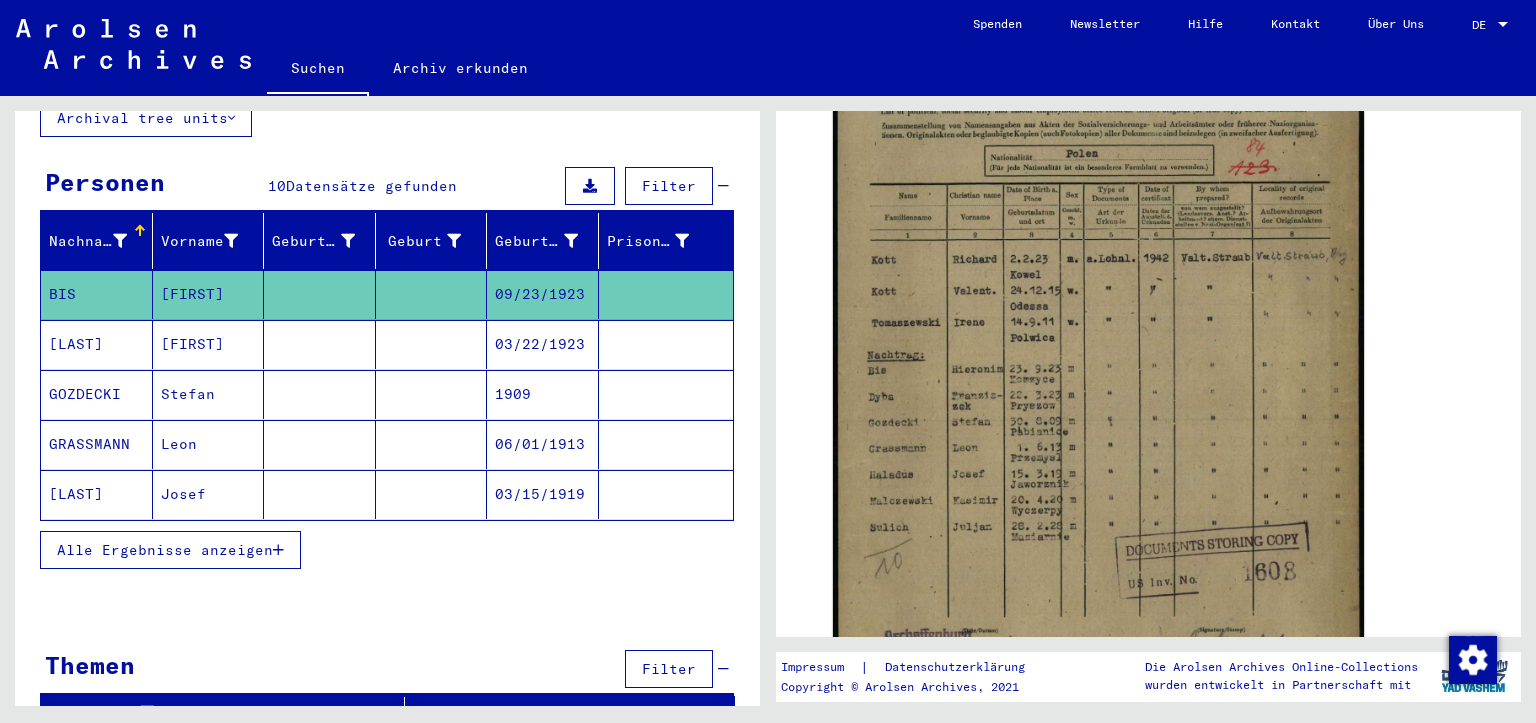 click on "Alle Ergebnisse anzeigen" at bounding box center (170, 550) 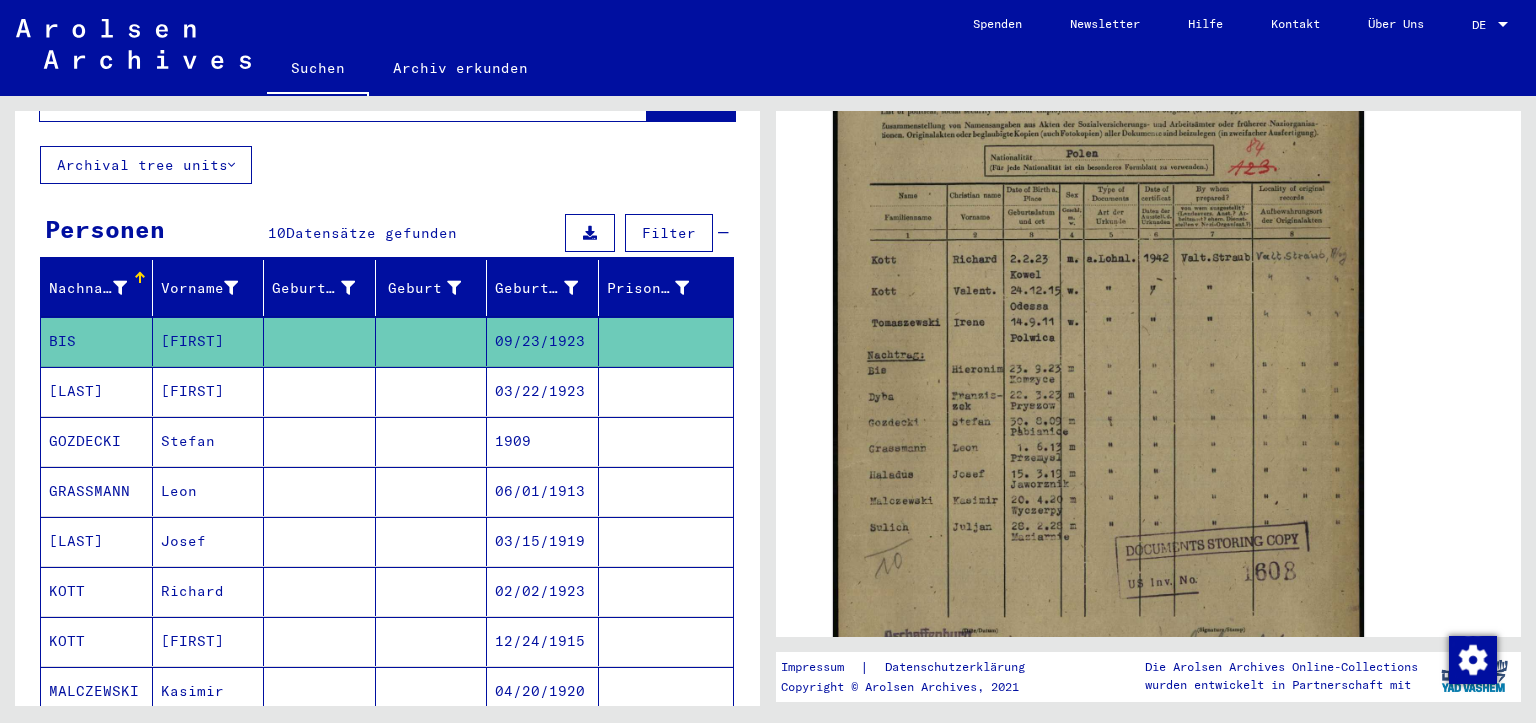scroll, scrollTop: 0, scrollLeft: 0, axis: both 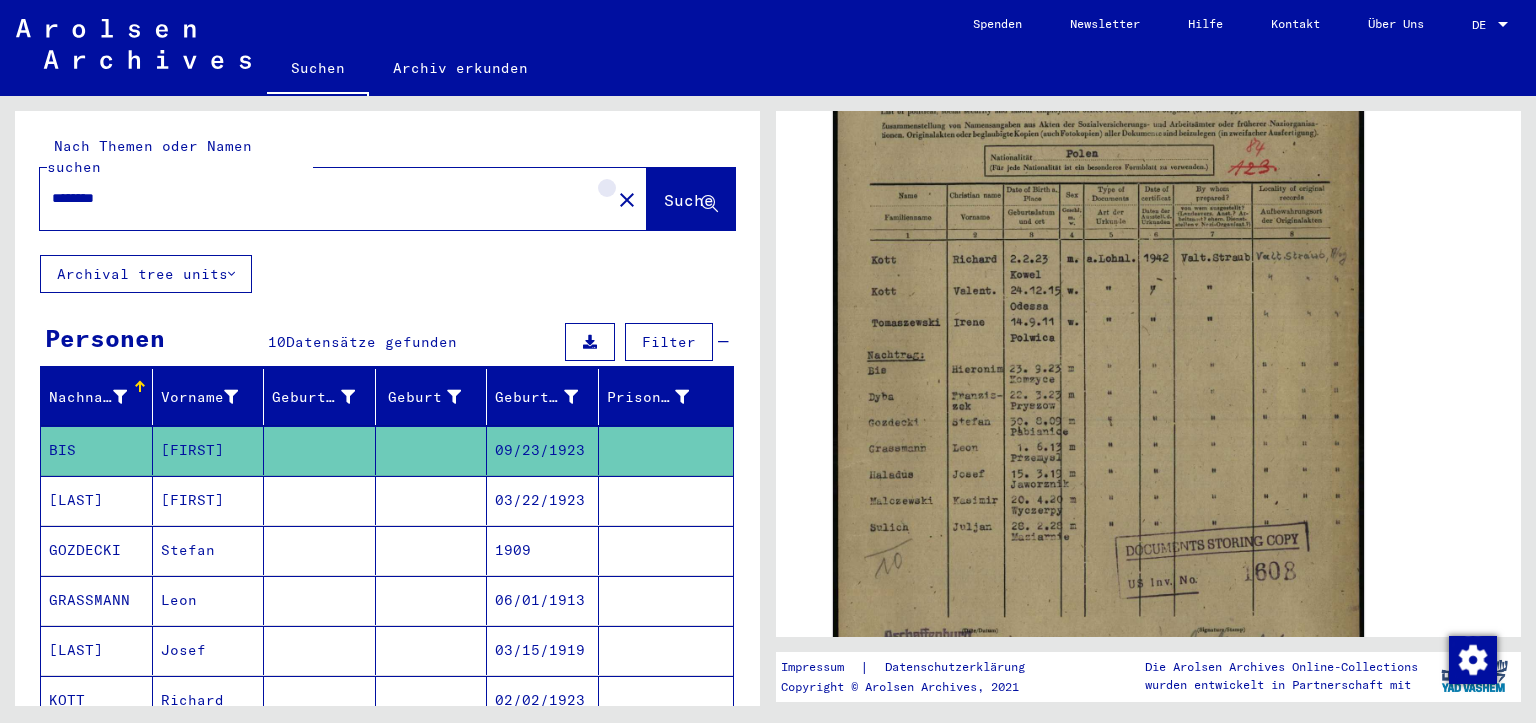 click on "close" 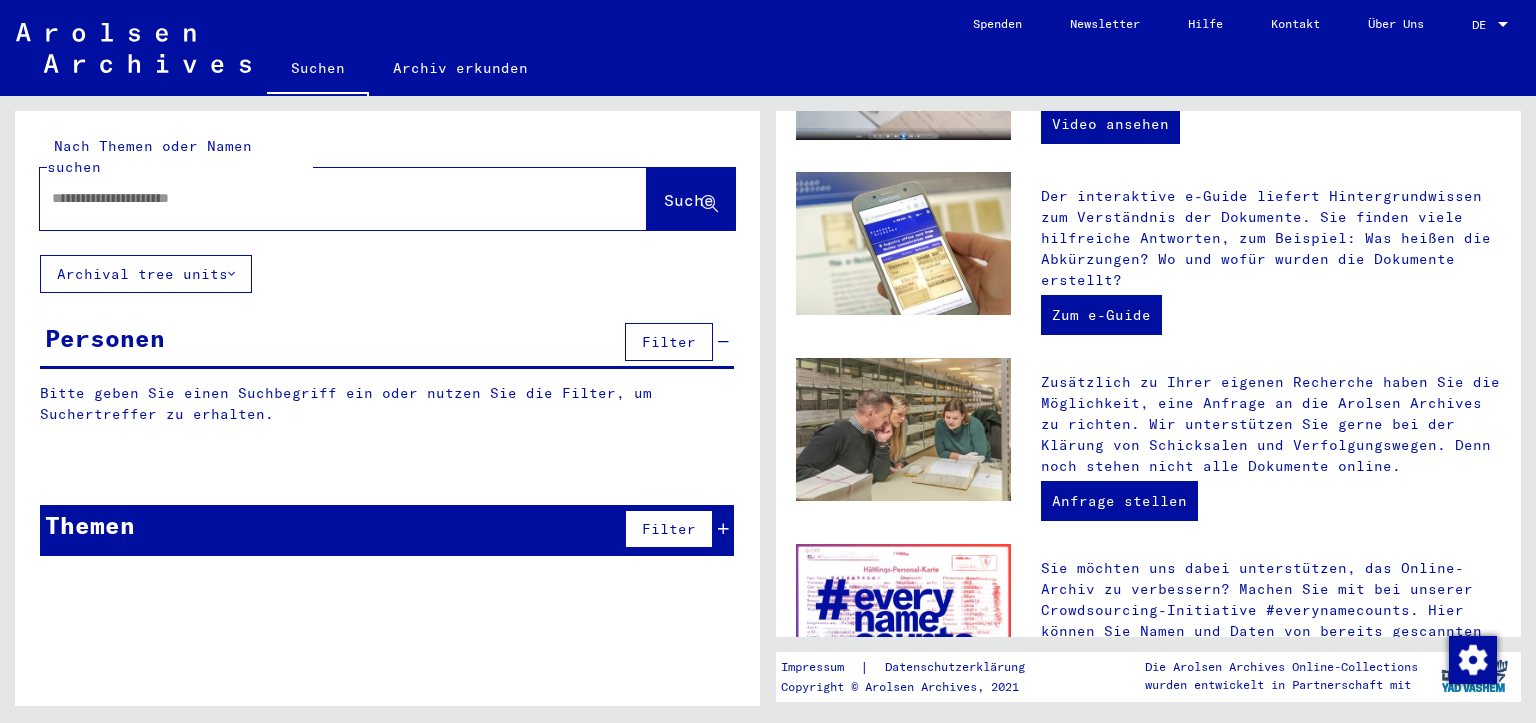 scroll, scrollTop: 0, scrollLeft: 0, axis: both 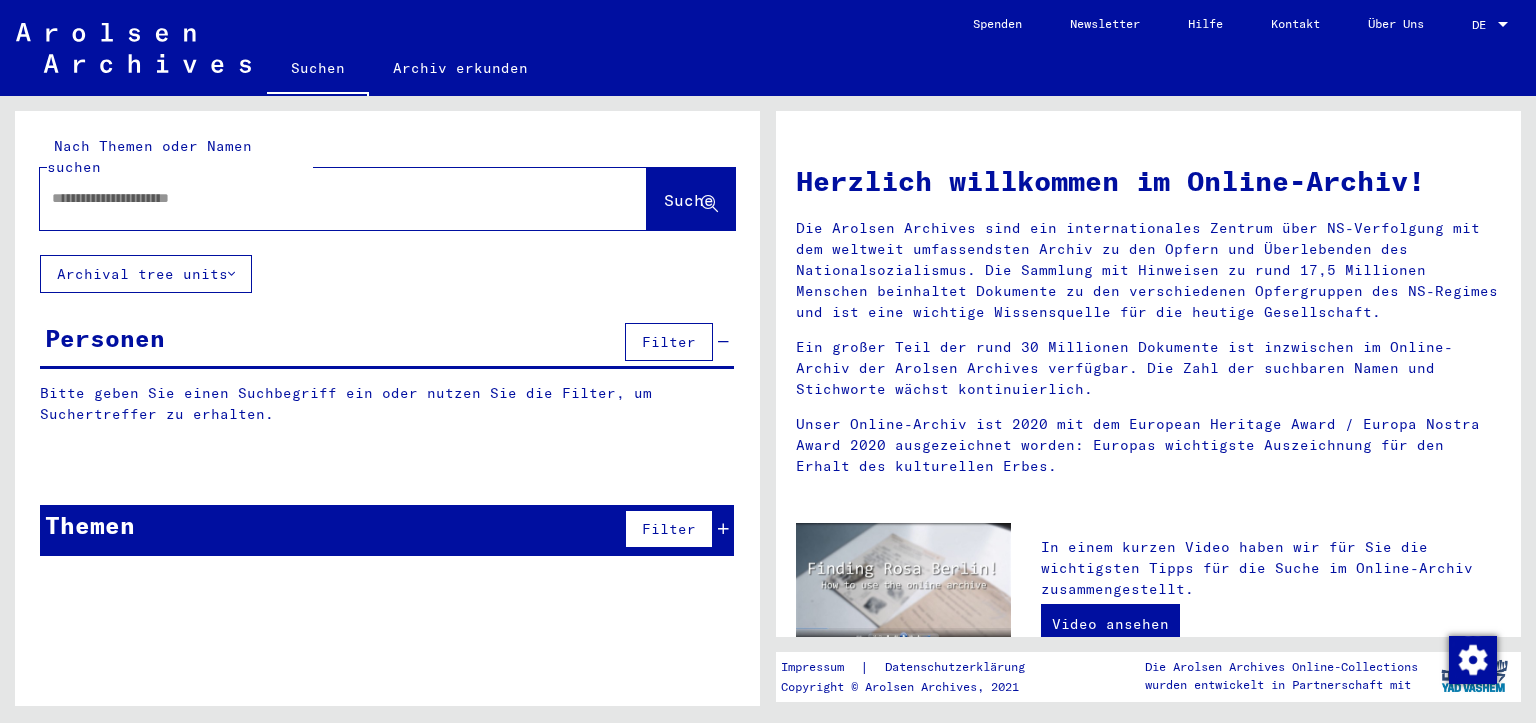 click 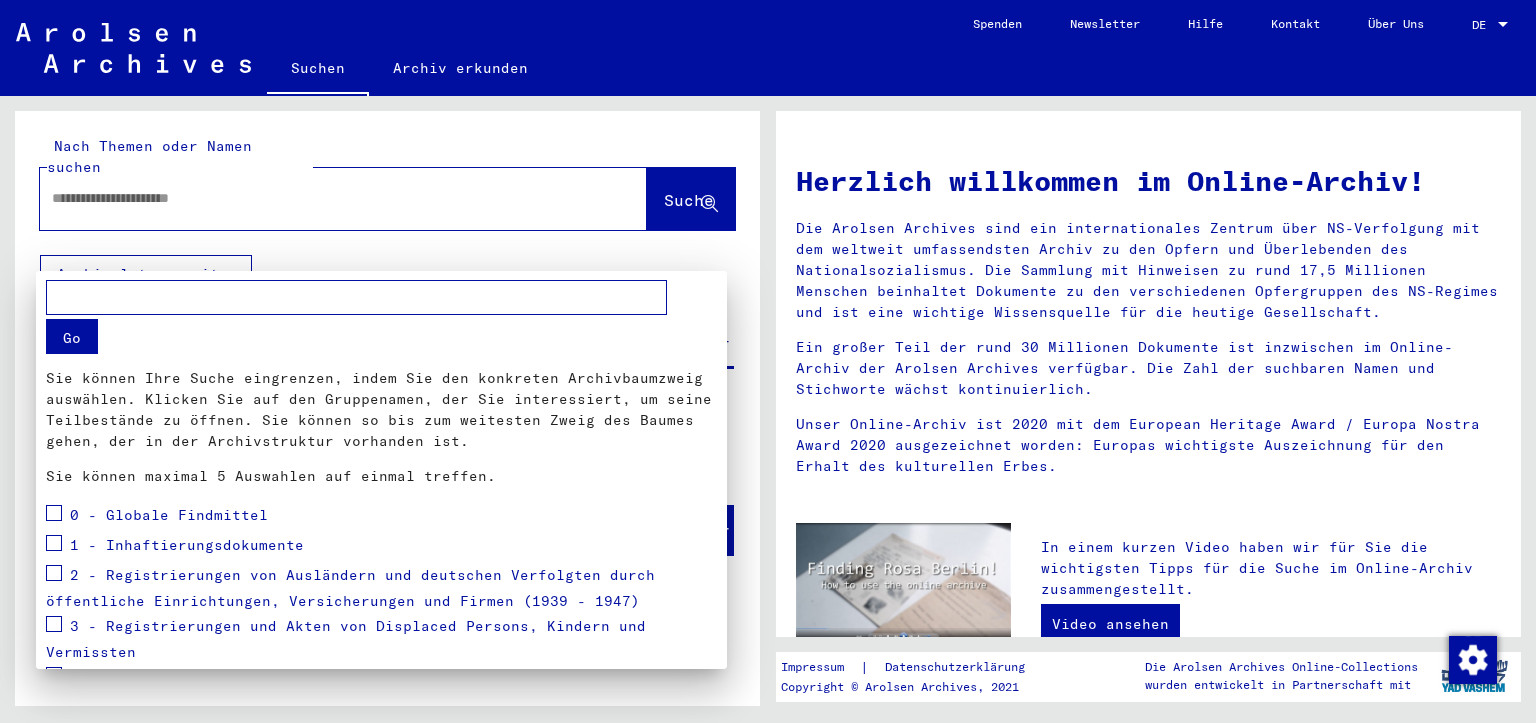click on "Go" at bounding box center [72, 336] 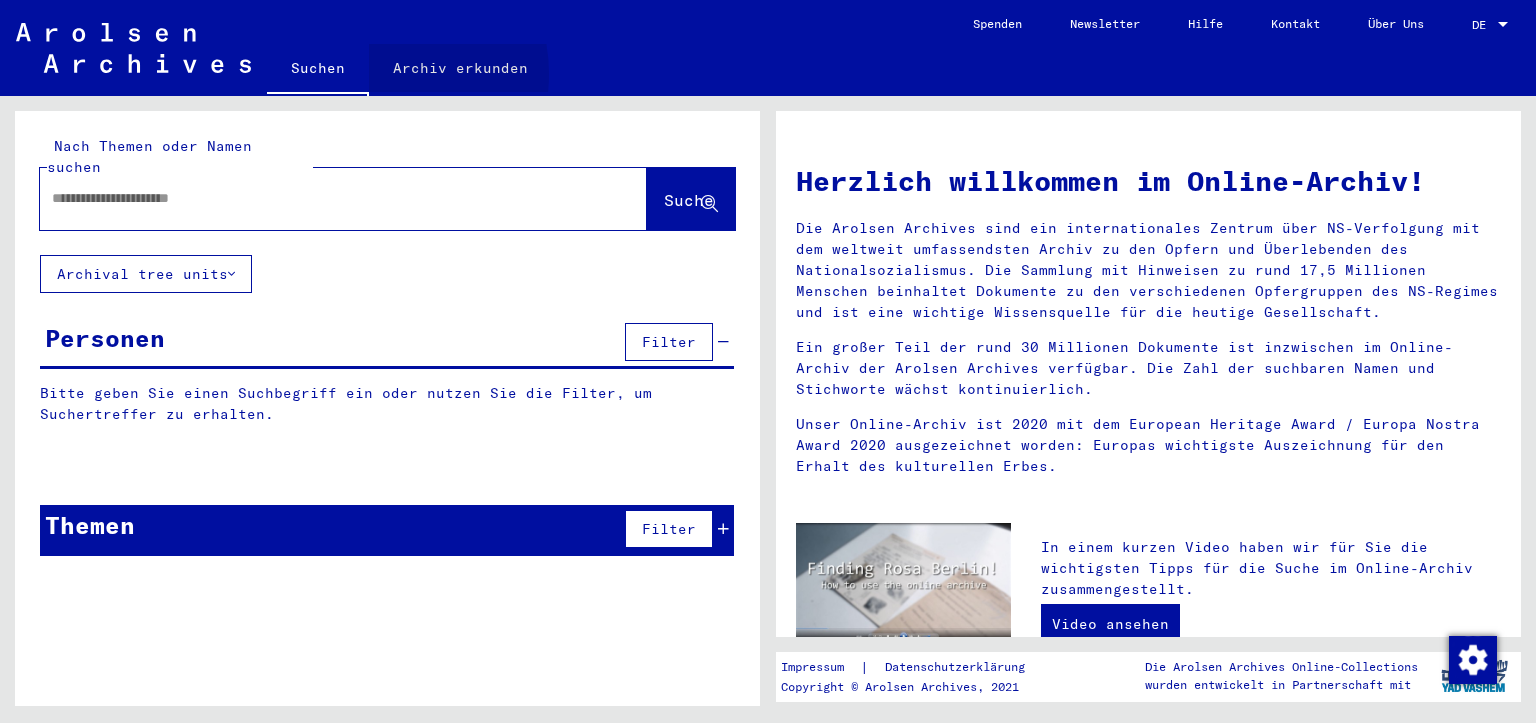 click on "Archiv erkunden" 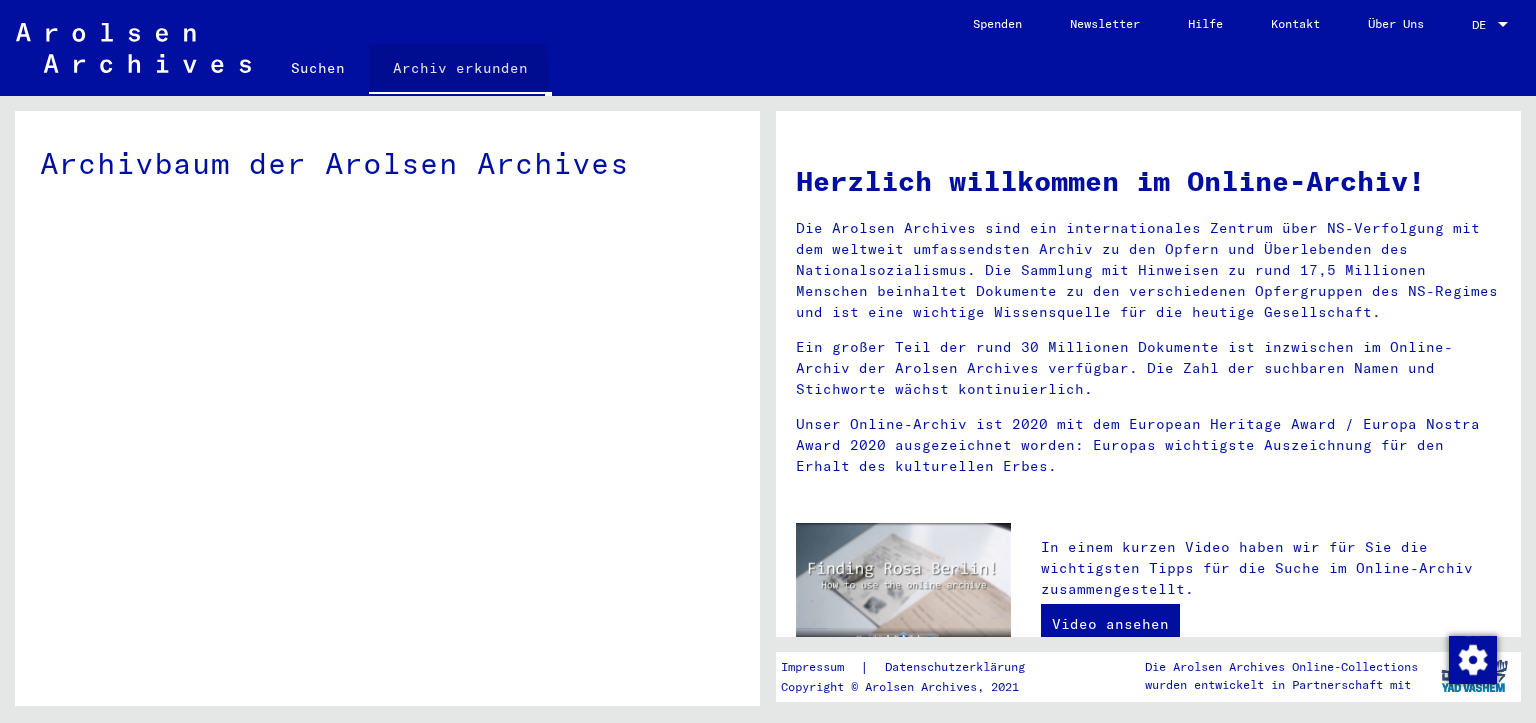click on "Archiv erkunden" 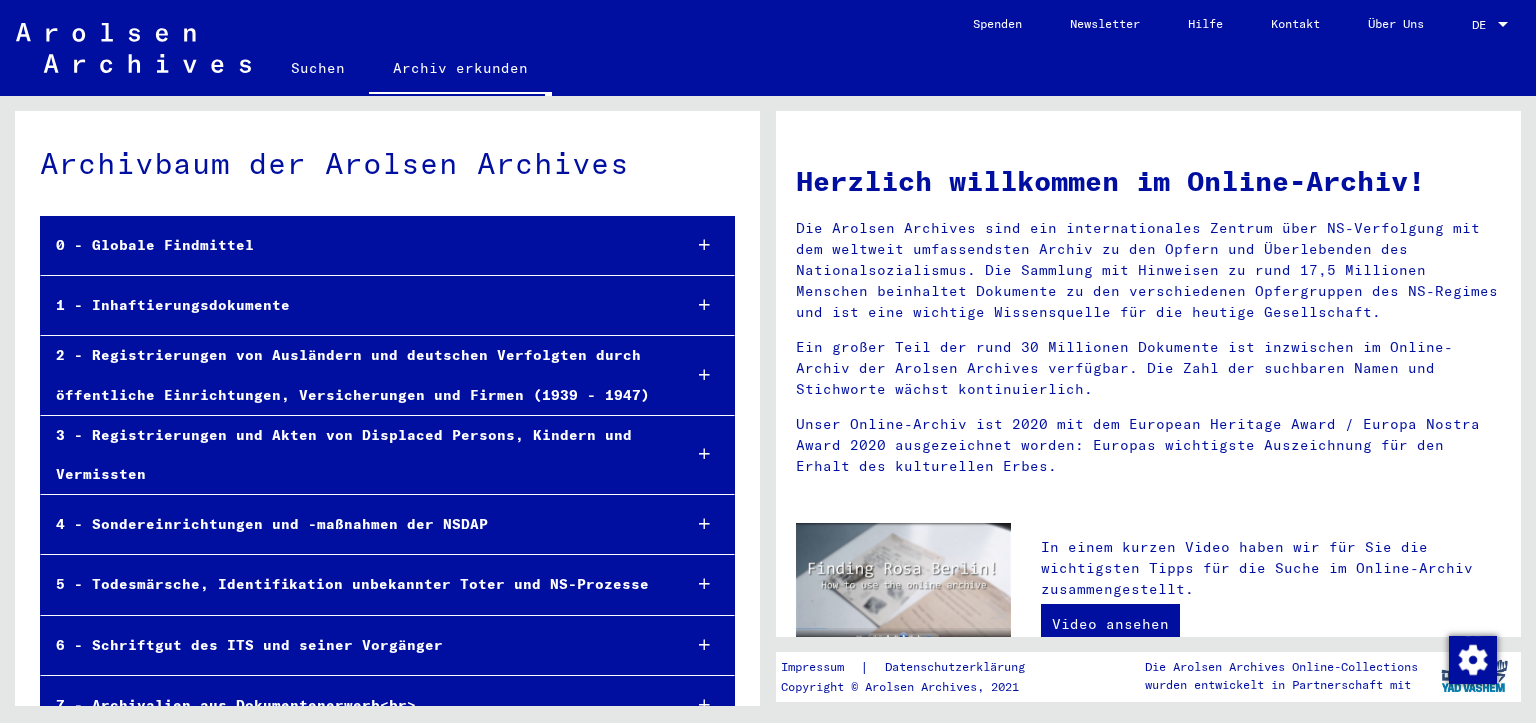 click on "Archivbaum der Arolsen Archives  0 - Globale Findmittel 1 - Inhaftierungsdokumente 2 - Registrierungen von Ausländern und deutschen Verfolgten durch öffentliche Einrichtungen, Versicherungen und Firmen (1939 - 1947) 3 - Registrierungen und Akten von Displaced Persons, Kindern und Vermissten 4 - Sondereinrichtungen und -maßnahmen der NSDAP 5 - Todesmärsche, Identifikation unbekannter Toter und NS-Prozesse 6 - Schriftgut des ITS und seiner Vorgänger 7 - Archivalien aus Dokumentenerwerb<br> 8 - Sammlungen von Privatpersonen und kleinen Archiven" 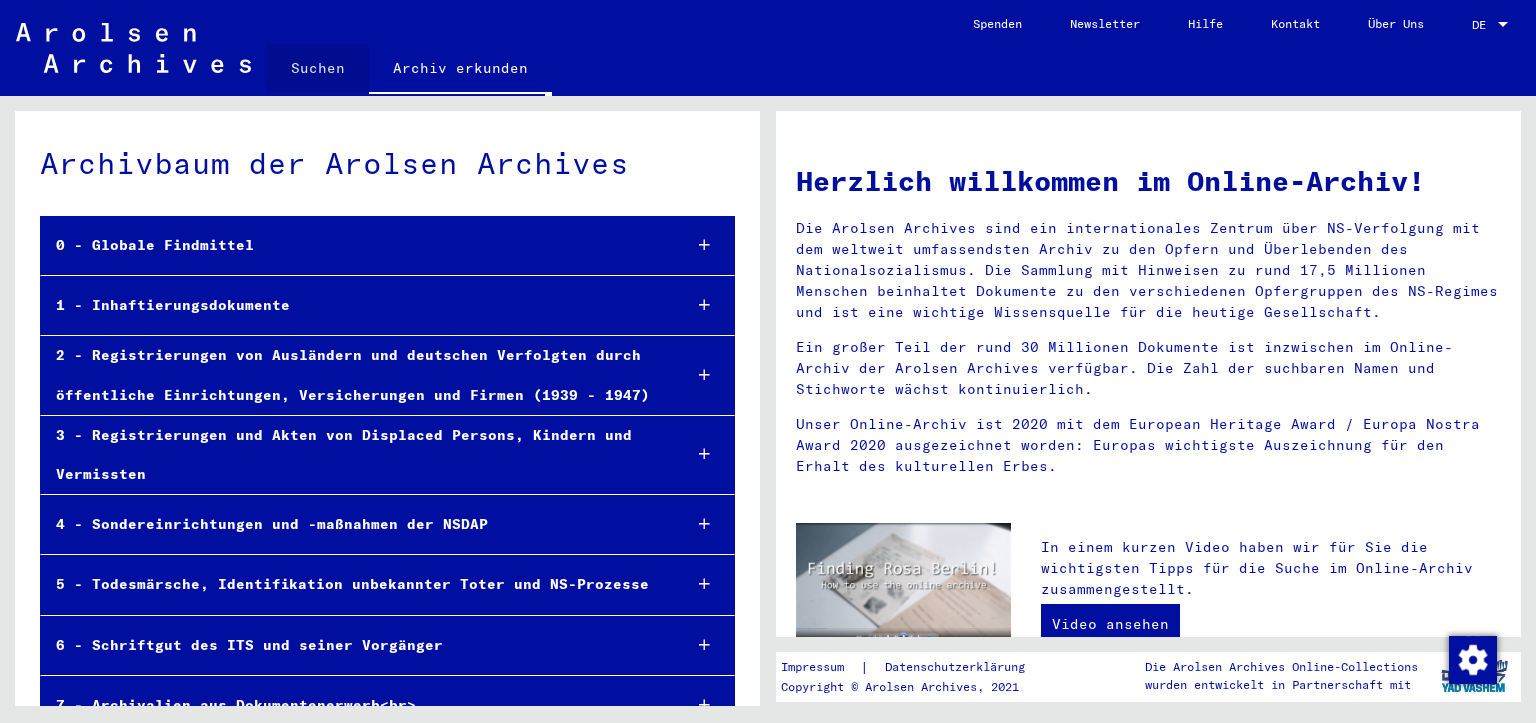 click on "Suchen" 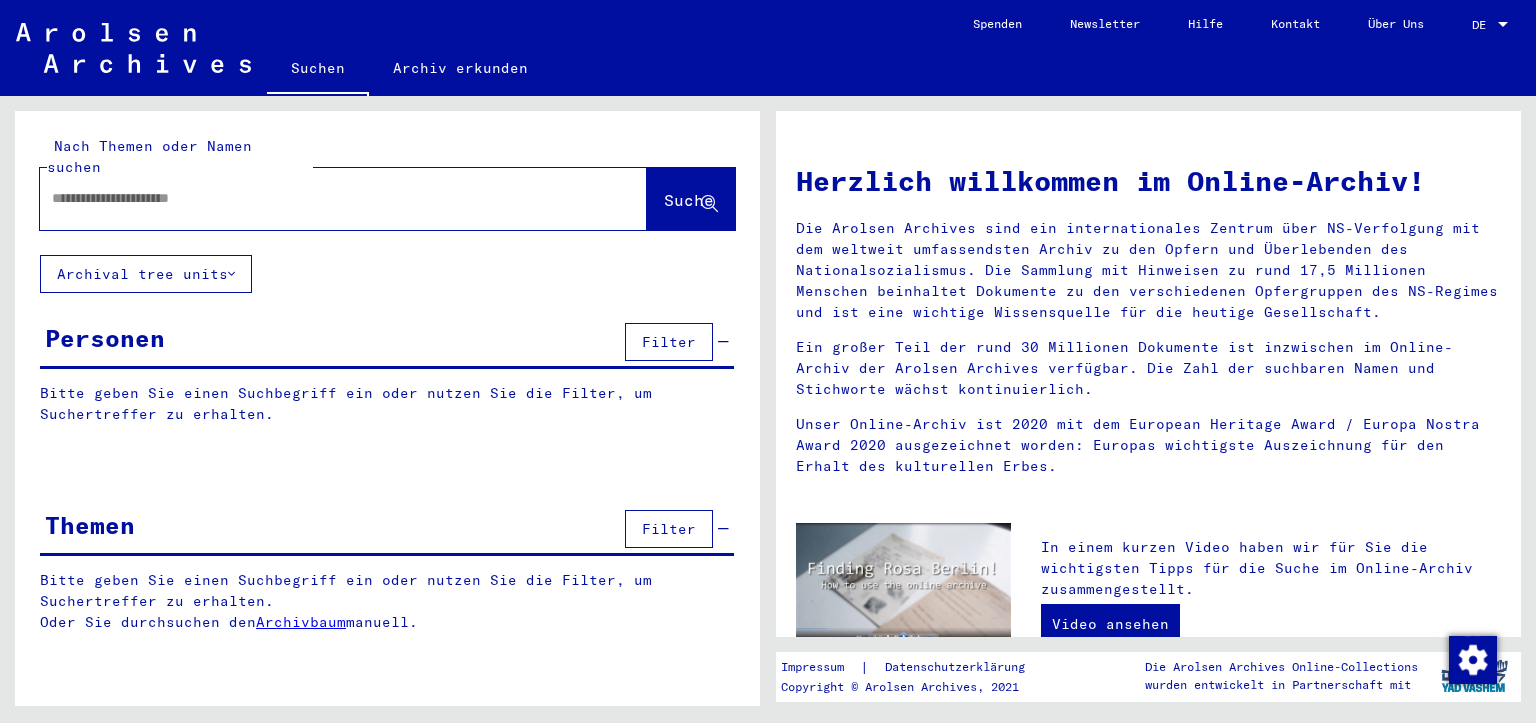 click at bounding box center (319, 198) 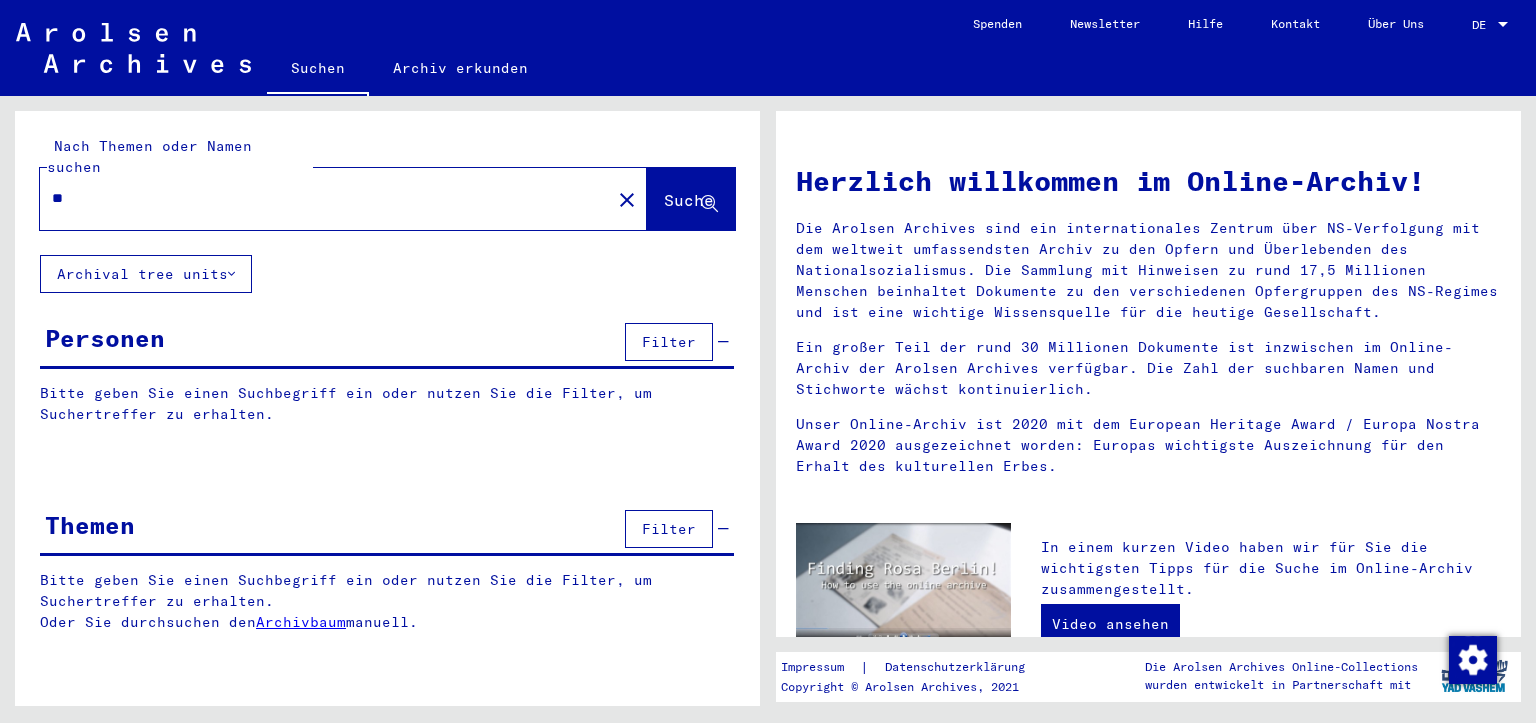 type on "*" 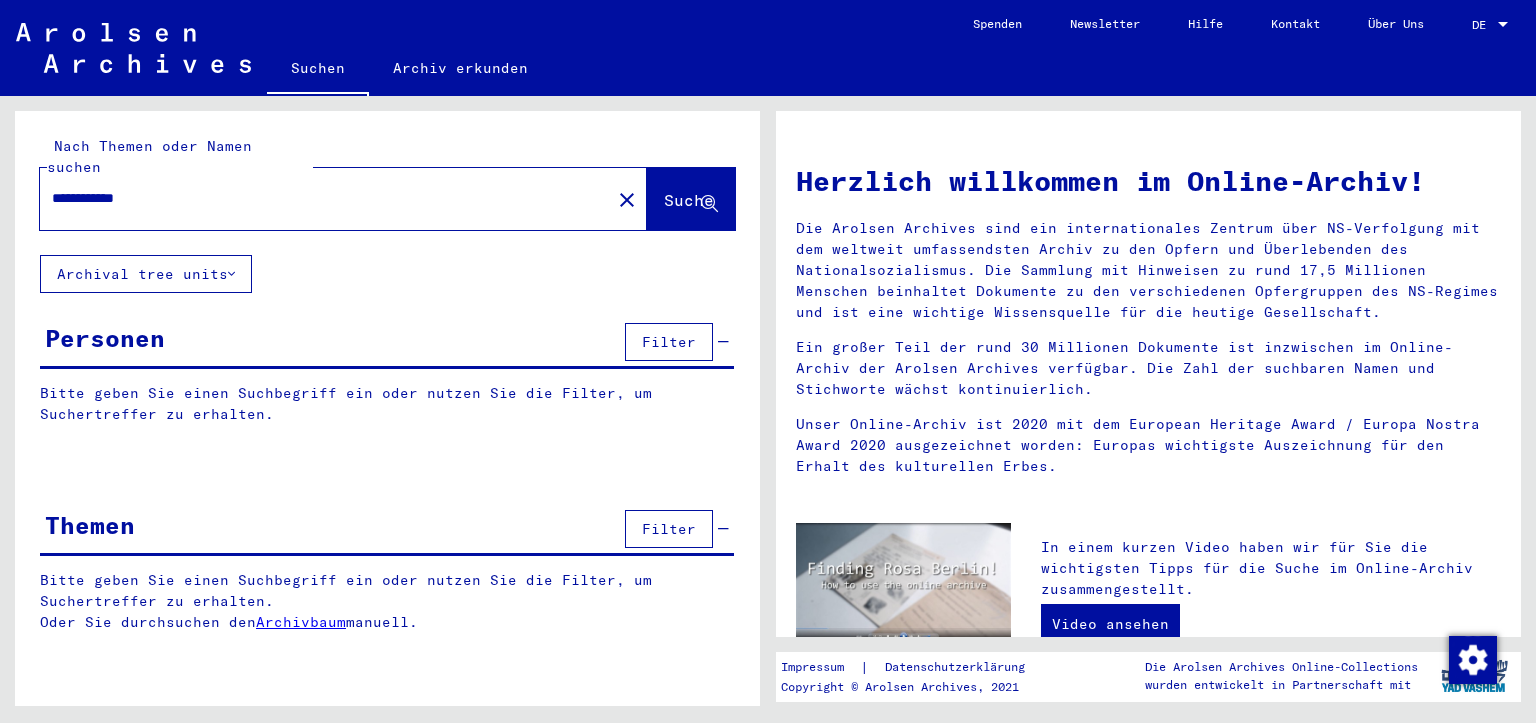 type on "**********" 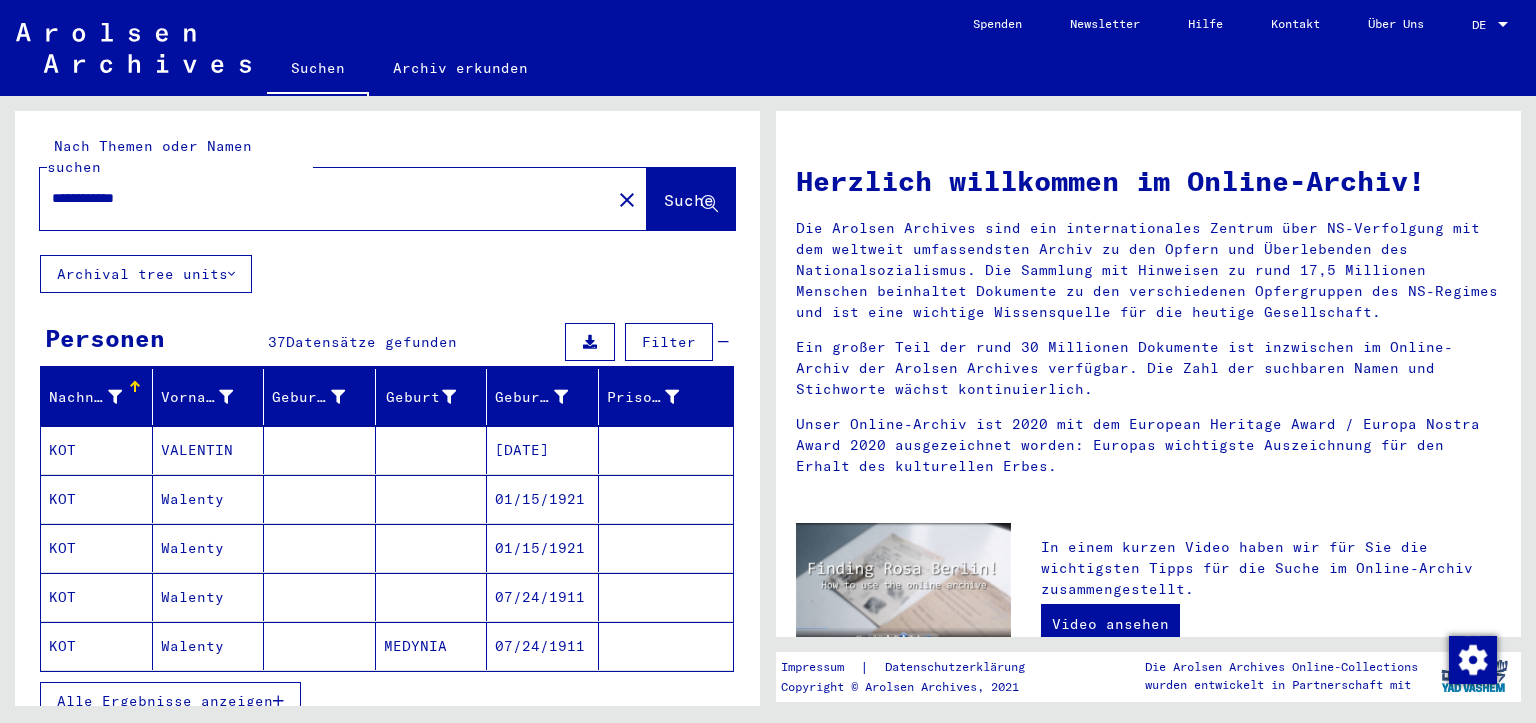 scroll, scrollTop: 152, scrollLeft: 0, axis: vertical 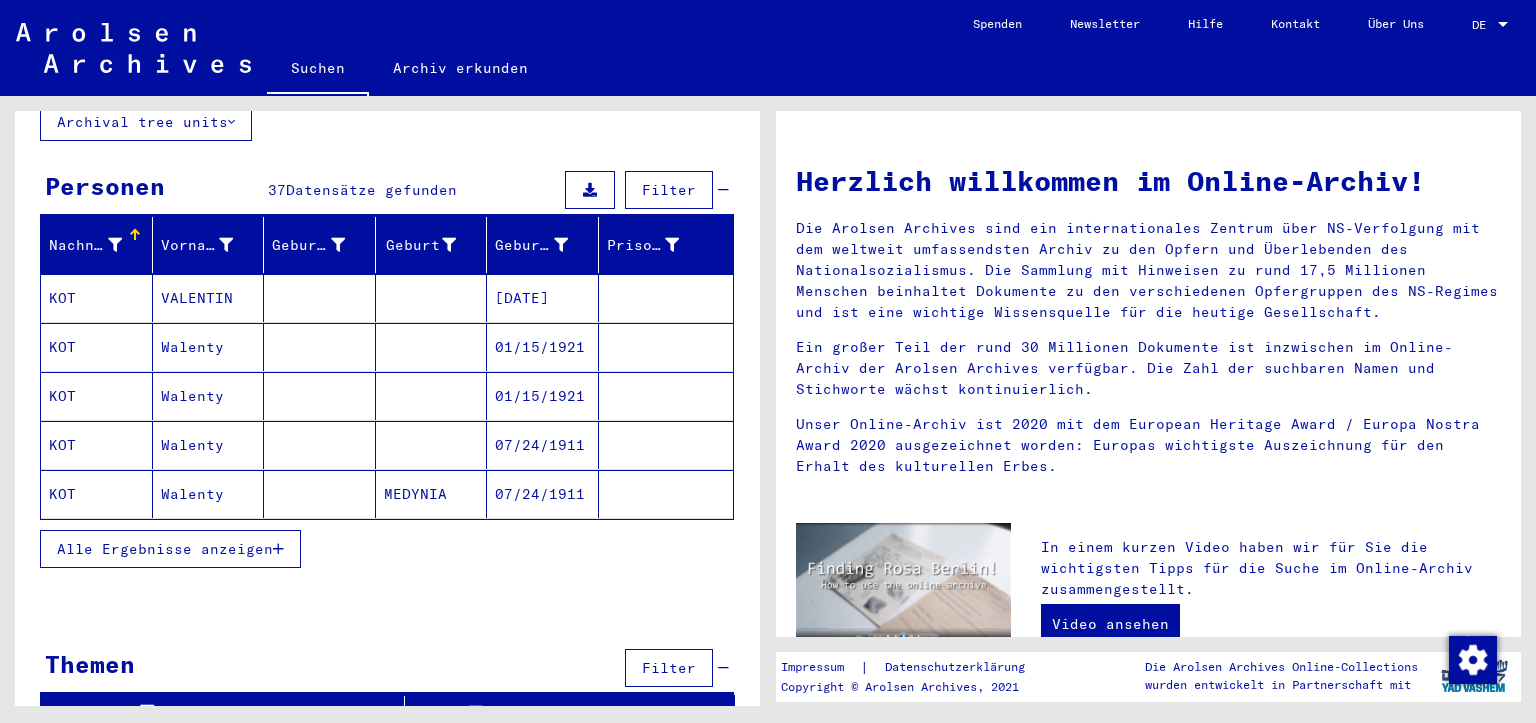 click on "Alle Ergebnisse anzeigen" at bounding box center (170, 549) 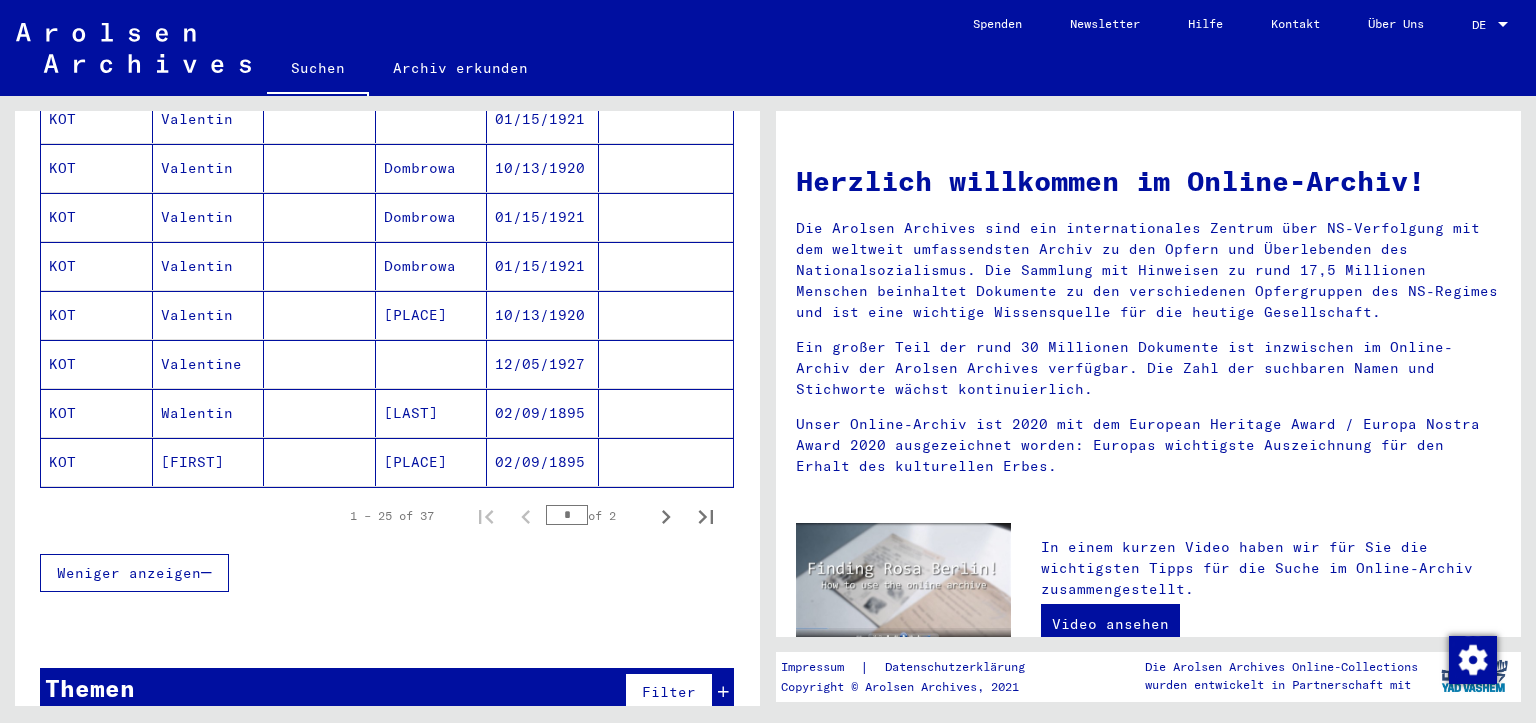 scroll, scrollTop: 1168, scrollLeft: 0, axis: vertical 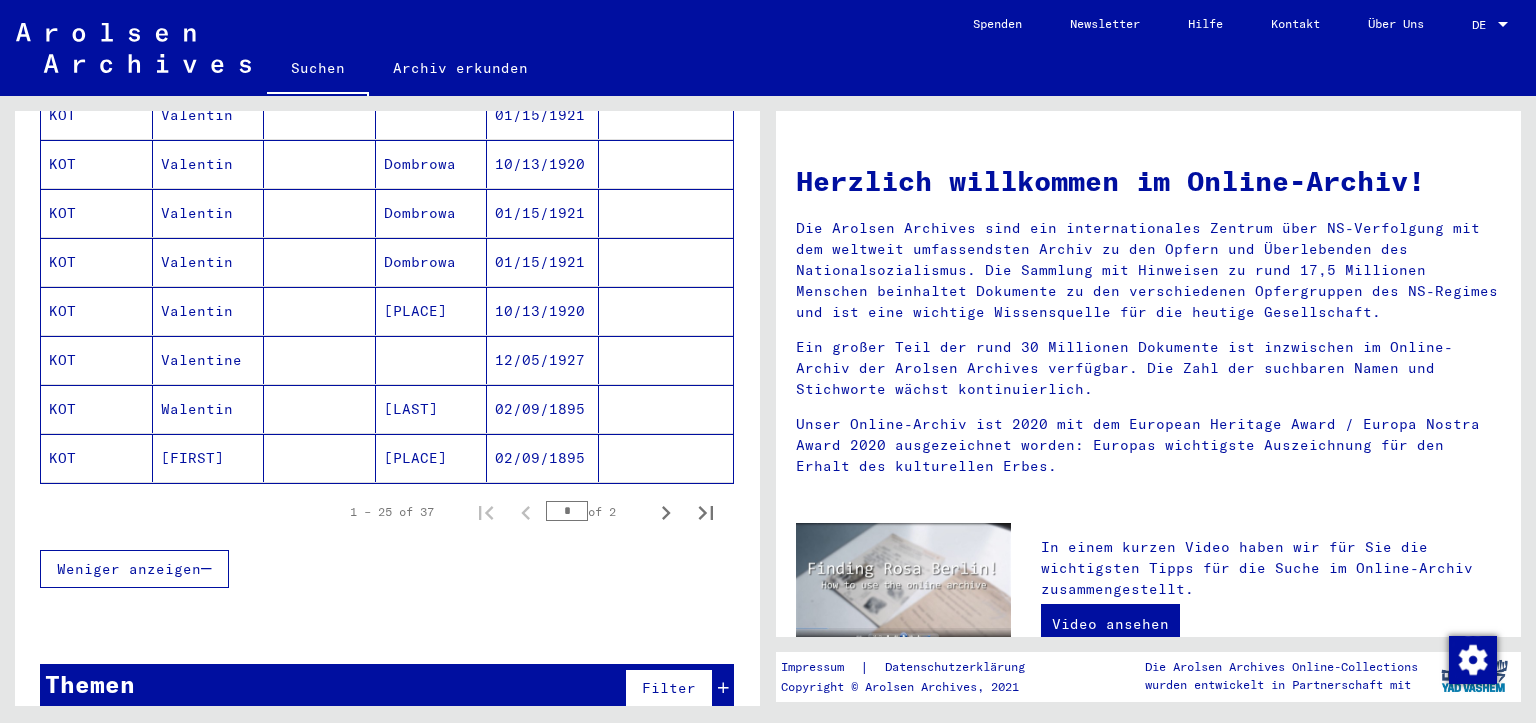 click on "Weniger anzeigen" at bounding box center [387, 569] 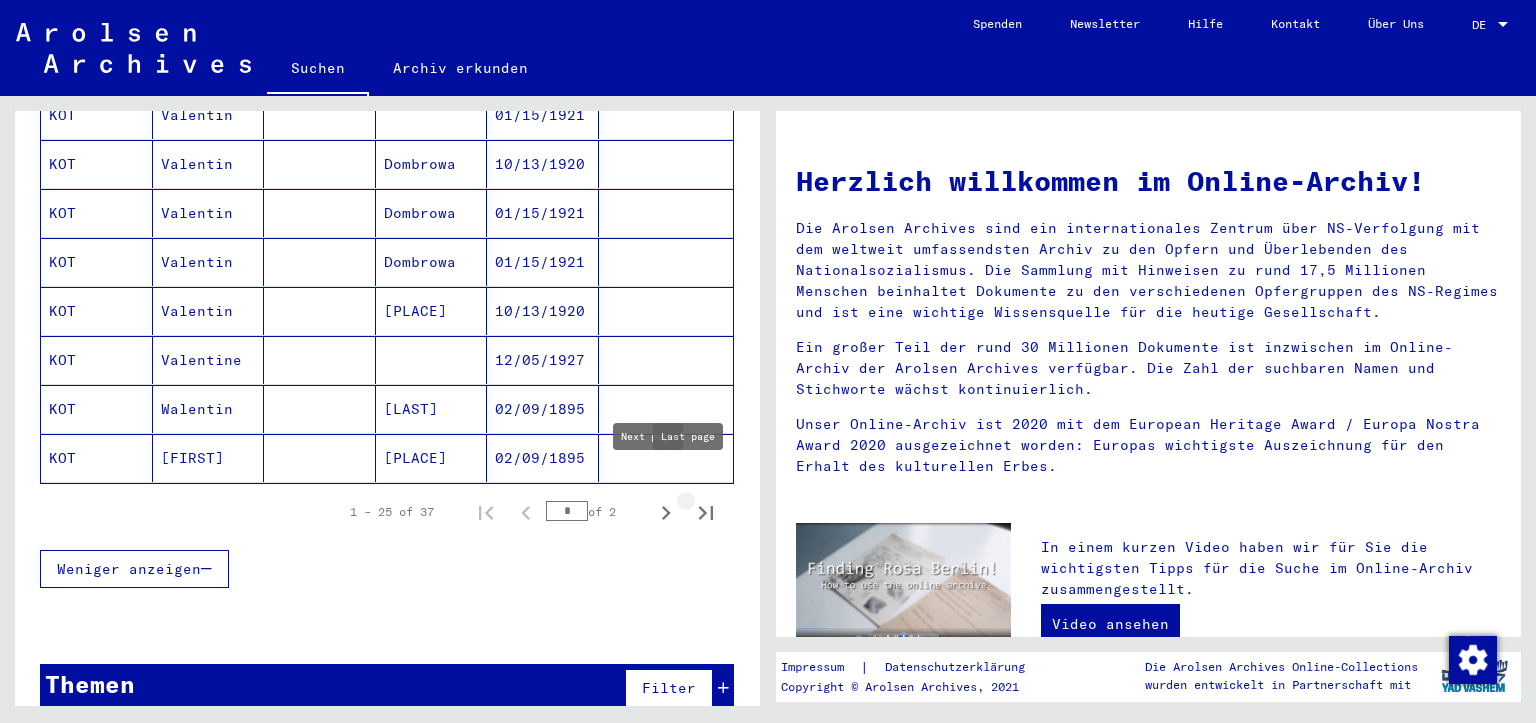click at bounding box center [706, 512] 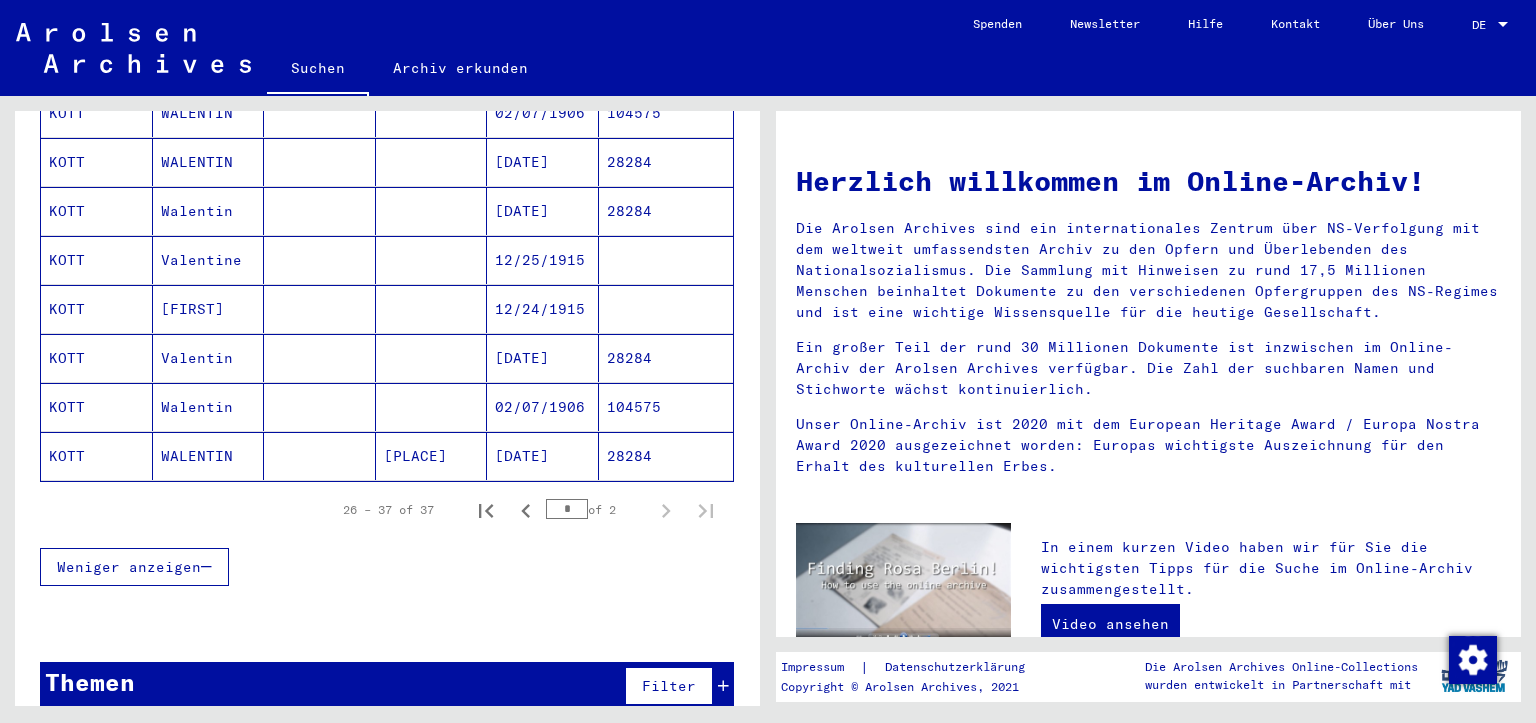 click on "[PLACE]" 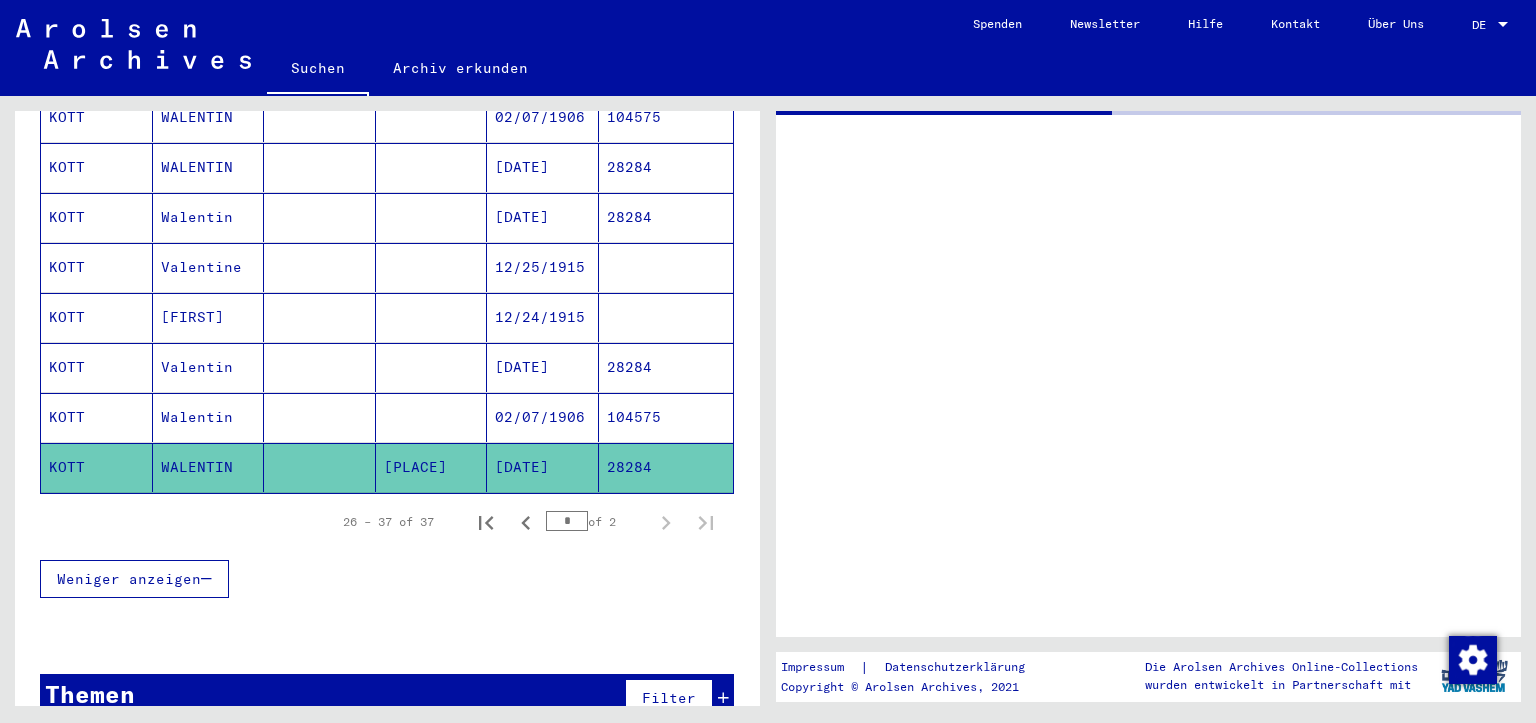 scroll, scrollTop: 543, scrollLeft: 0, axis: vertical 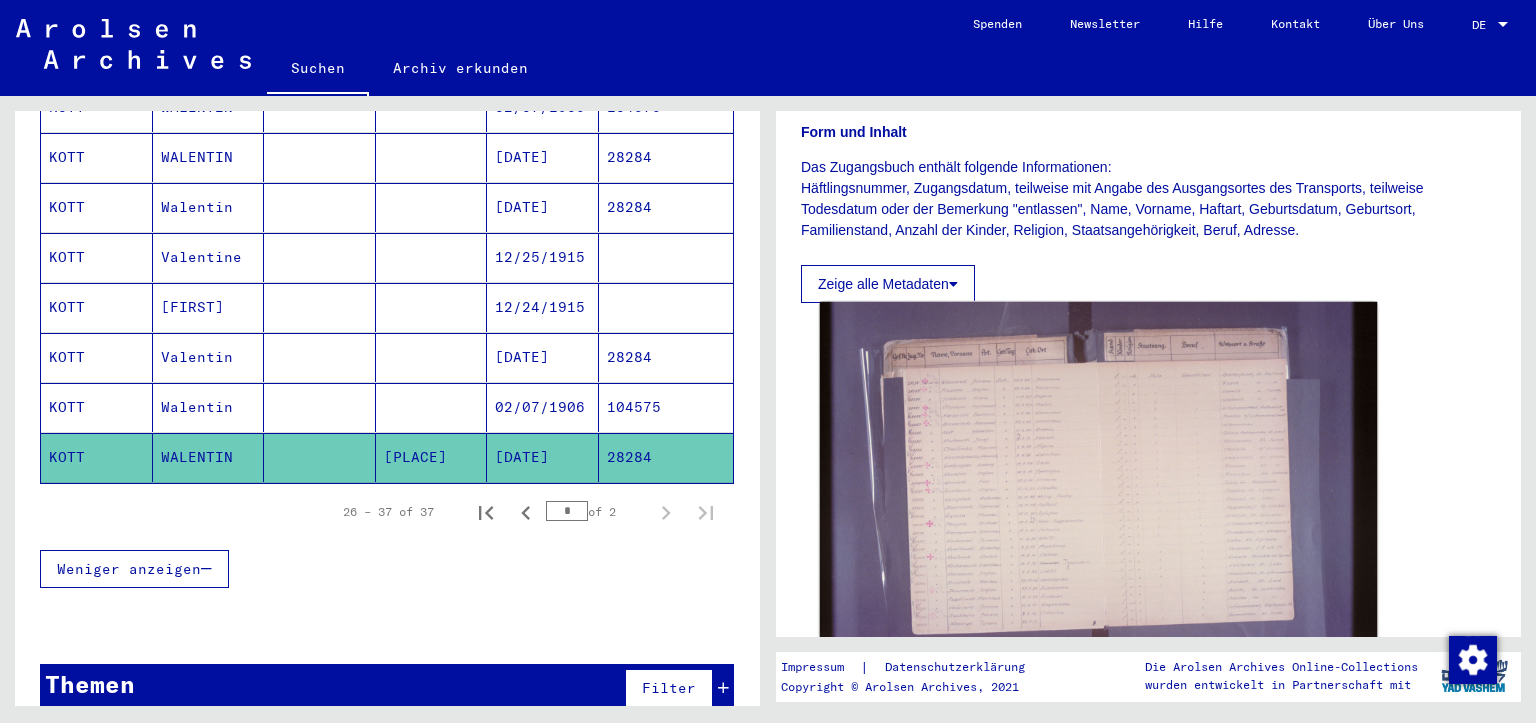 click 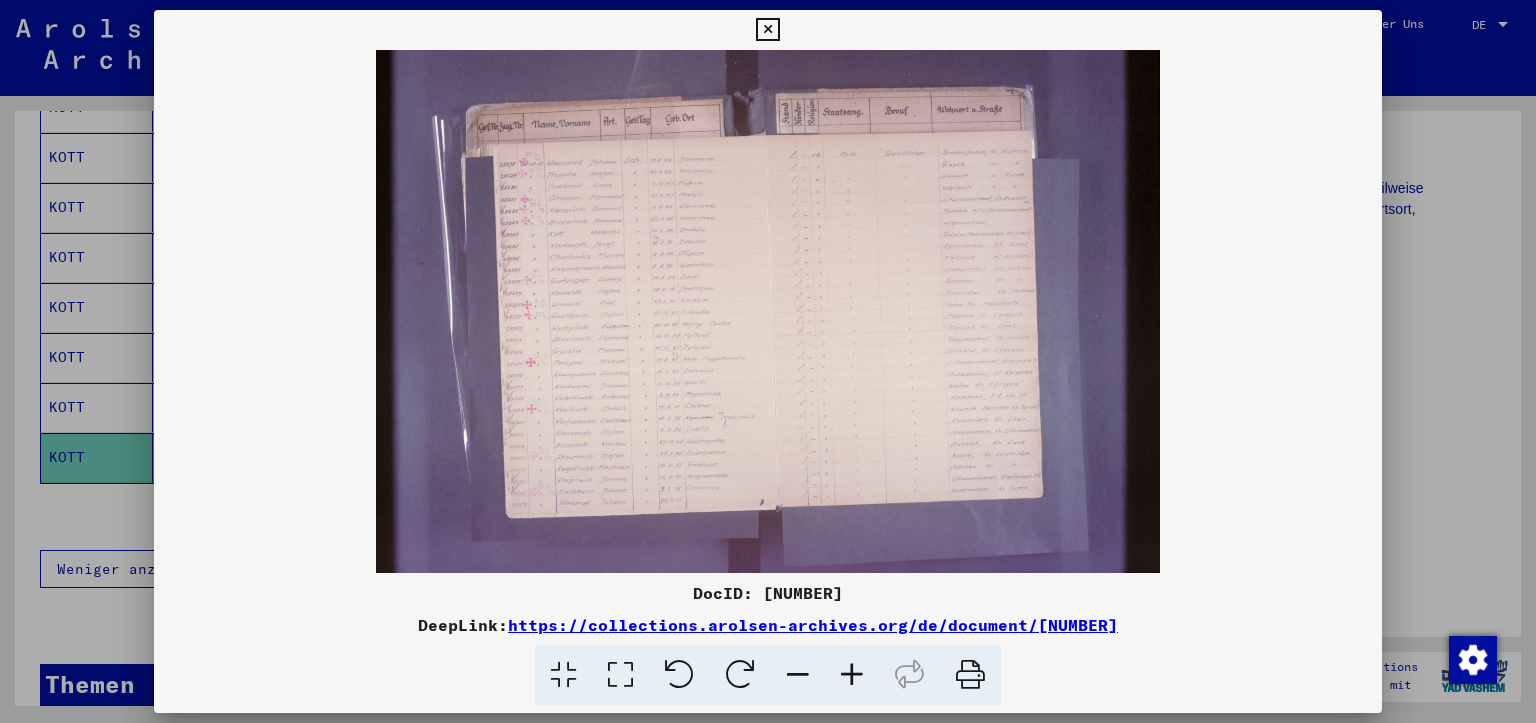 scroll, scrollTop: 0, scrollLeft: 0, axis: both 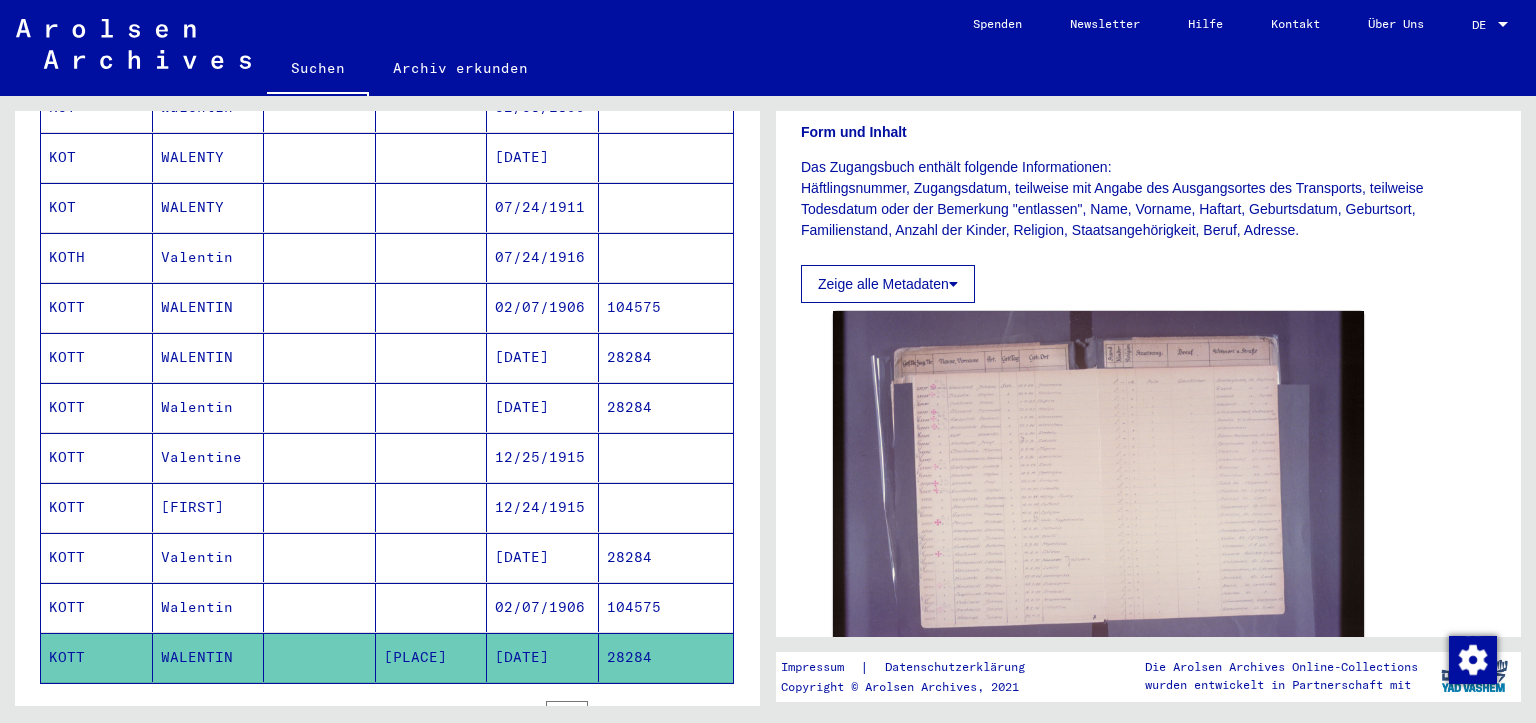 click at bounding box center [432, 657] 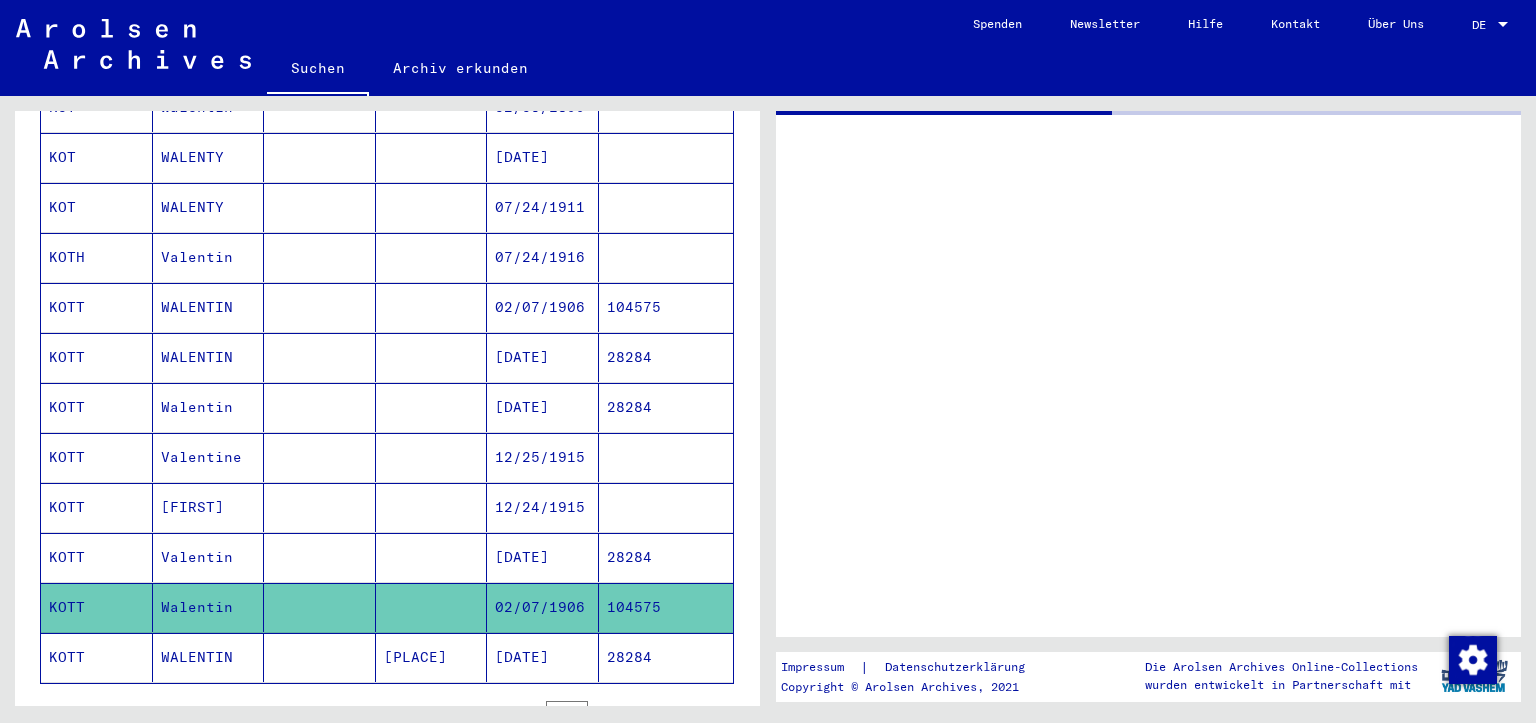 scroll, scrollTop: 0, scrollLeft: 0, axis: both 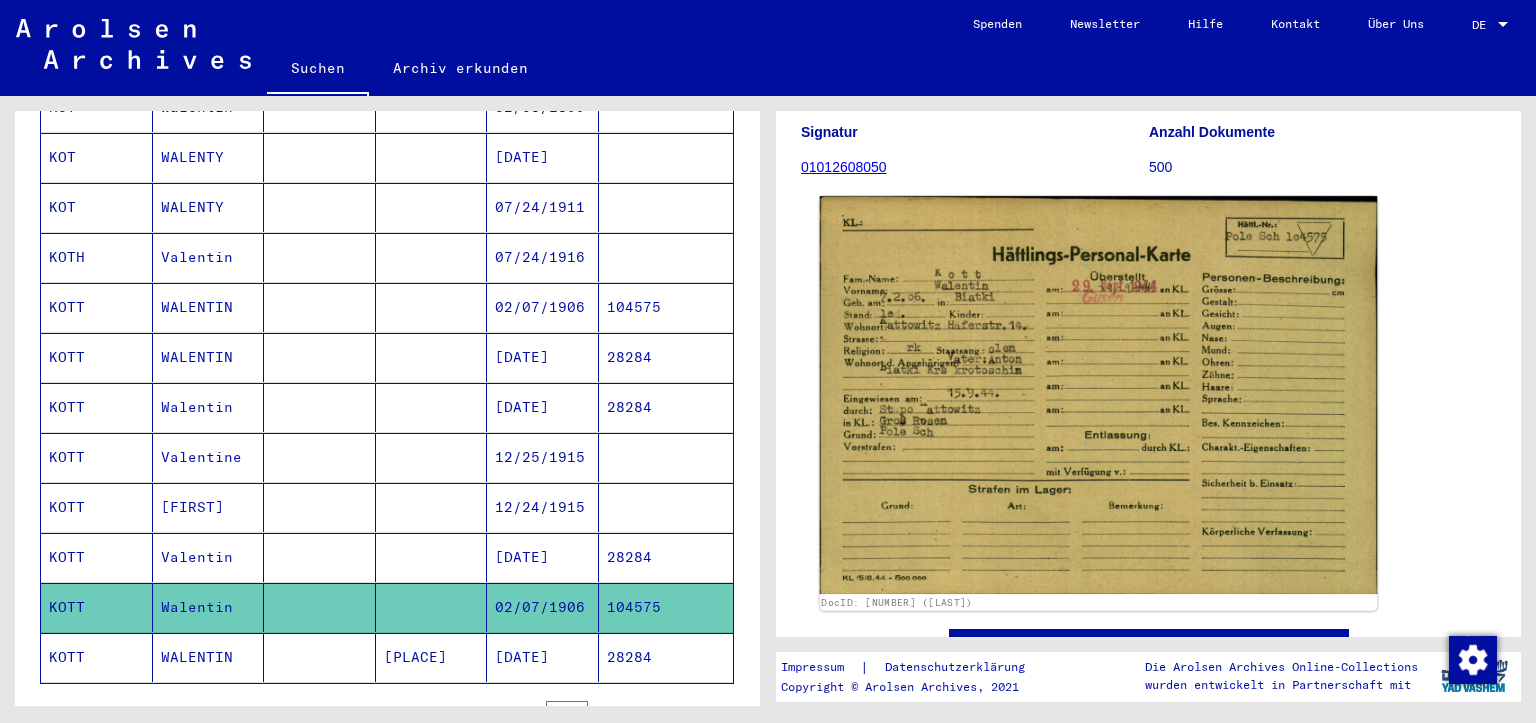 click 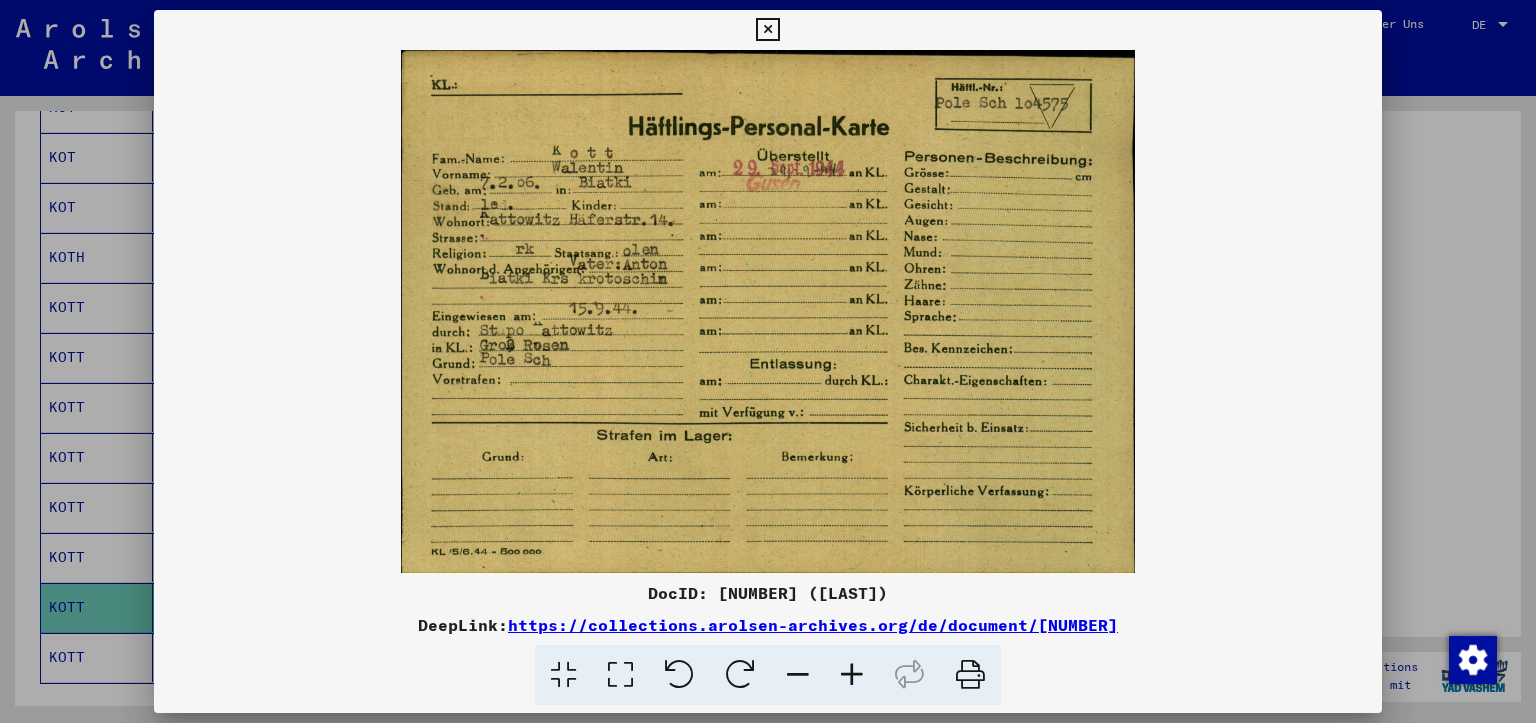click at bounding box center [768, 311] 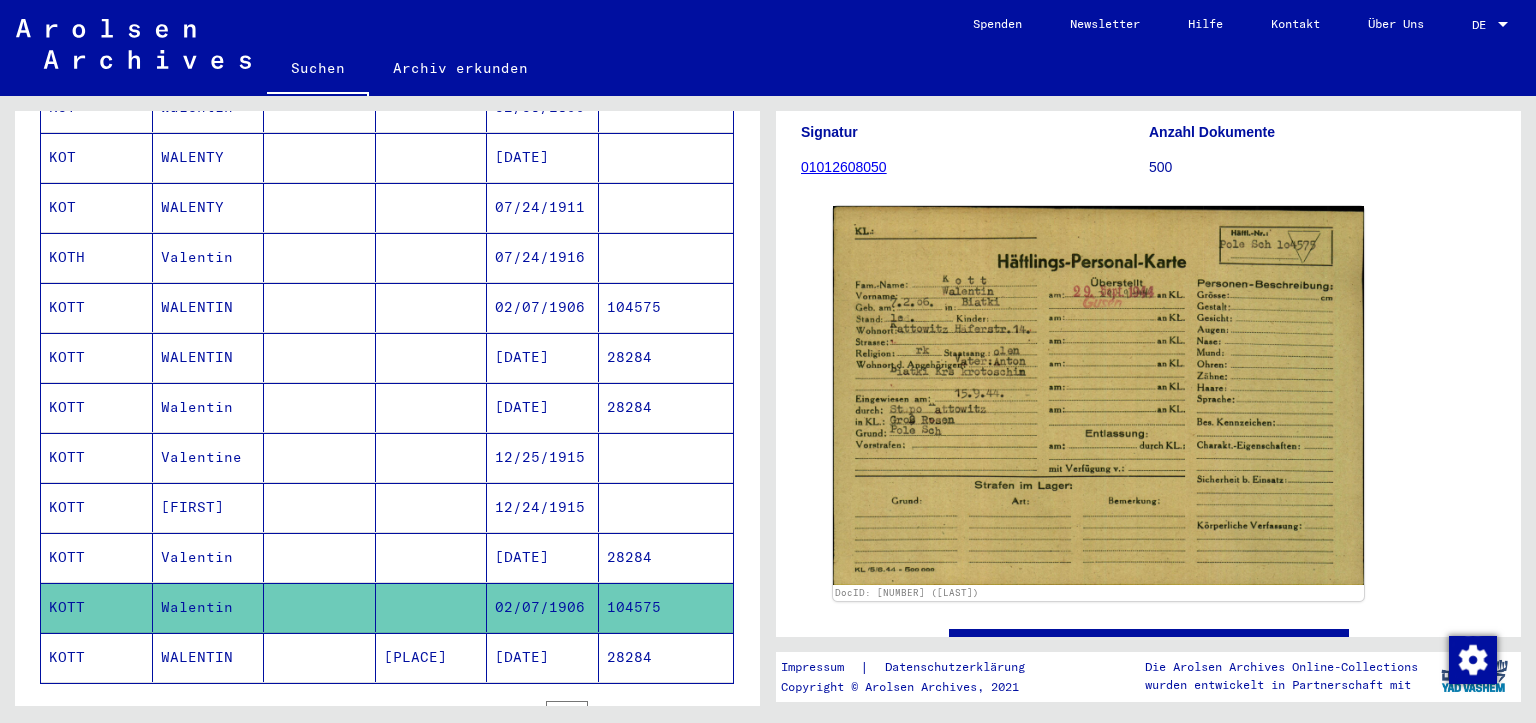 click on "28284" at bounding box center [666, 607] 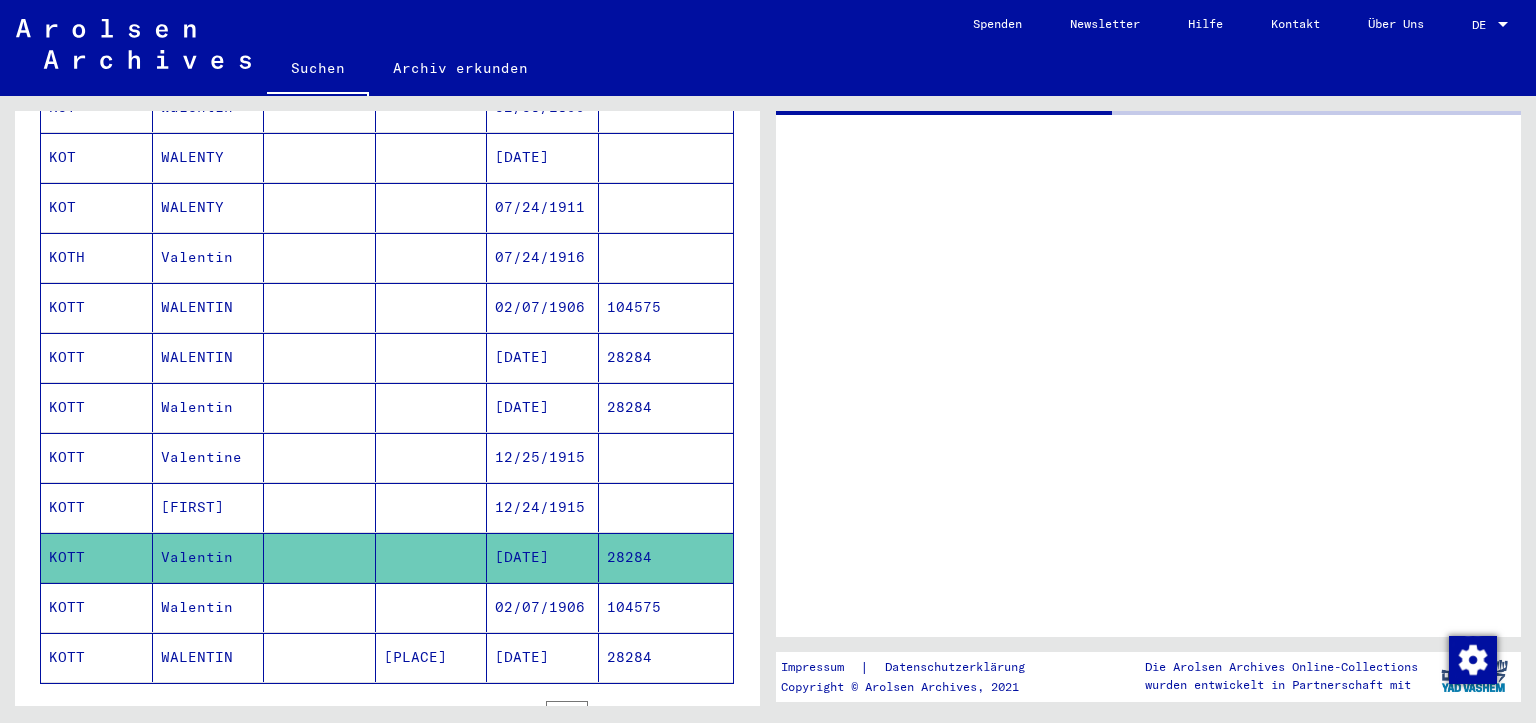 scroll, scrollTop: 0, scrollLeft: 0, axis: both 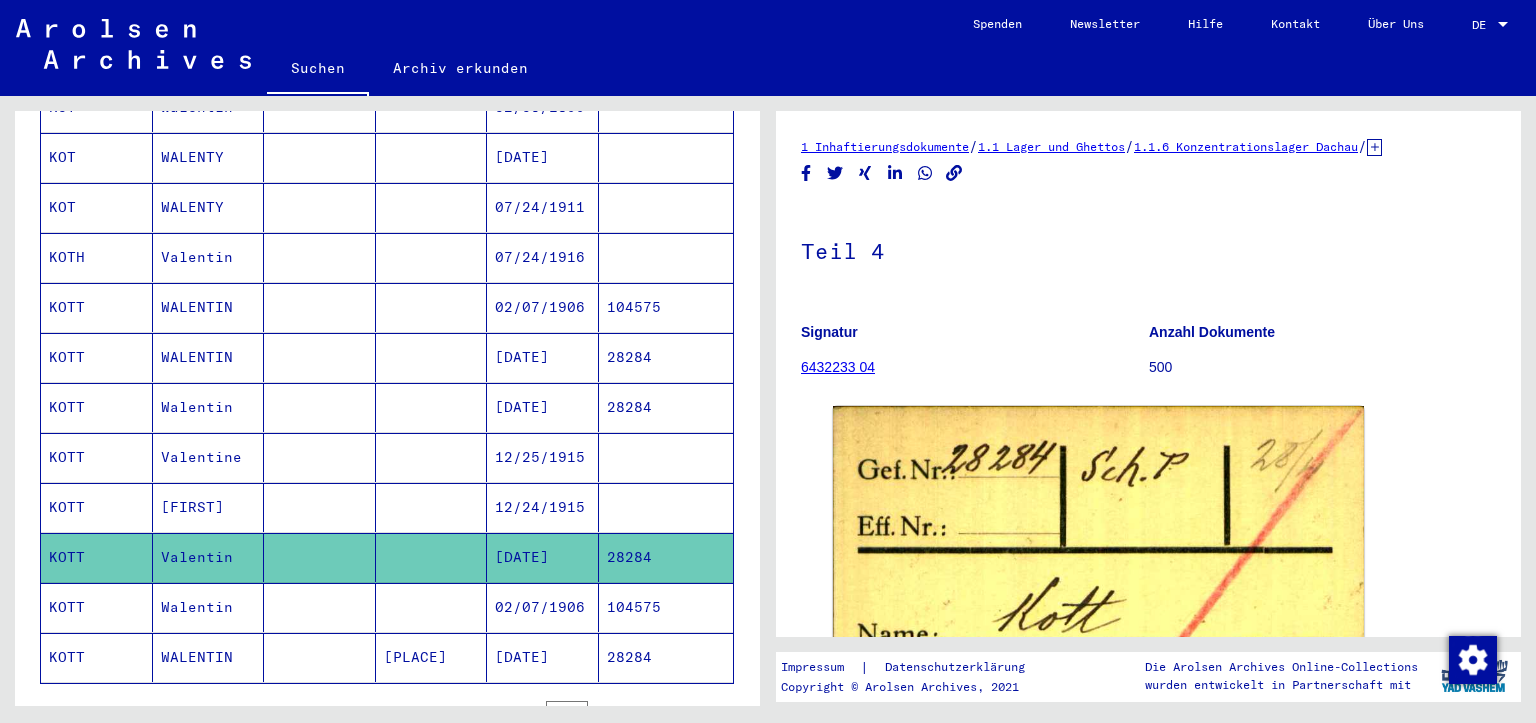 click at bounding box center [666, 557] 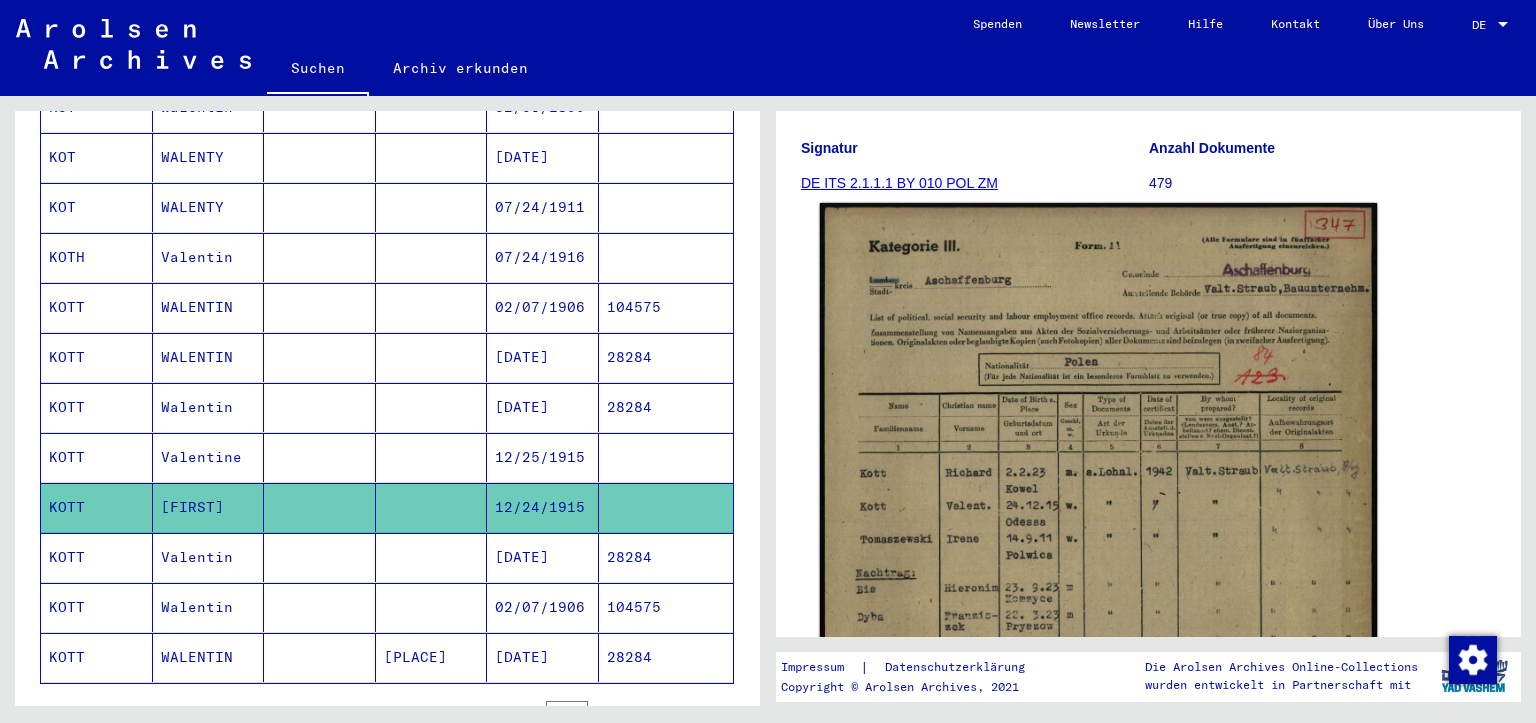 scroll, scrollTop: 300, scrollLeft: 0, axis: vertical 